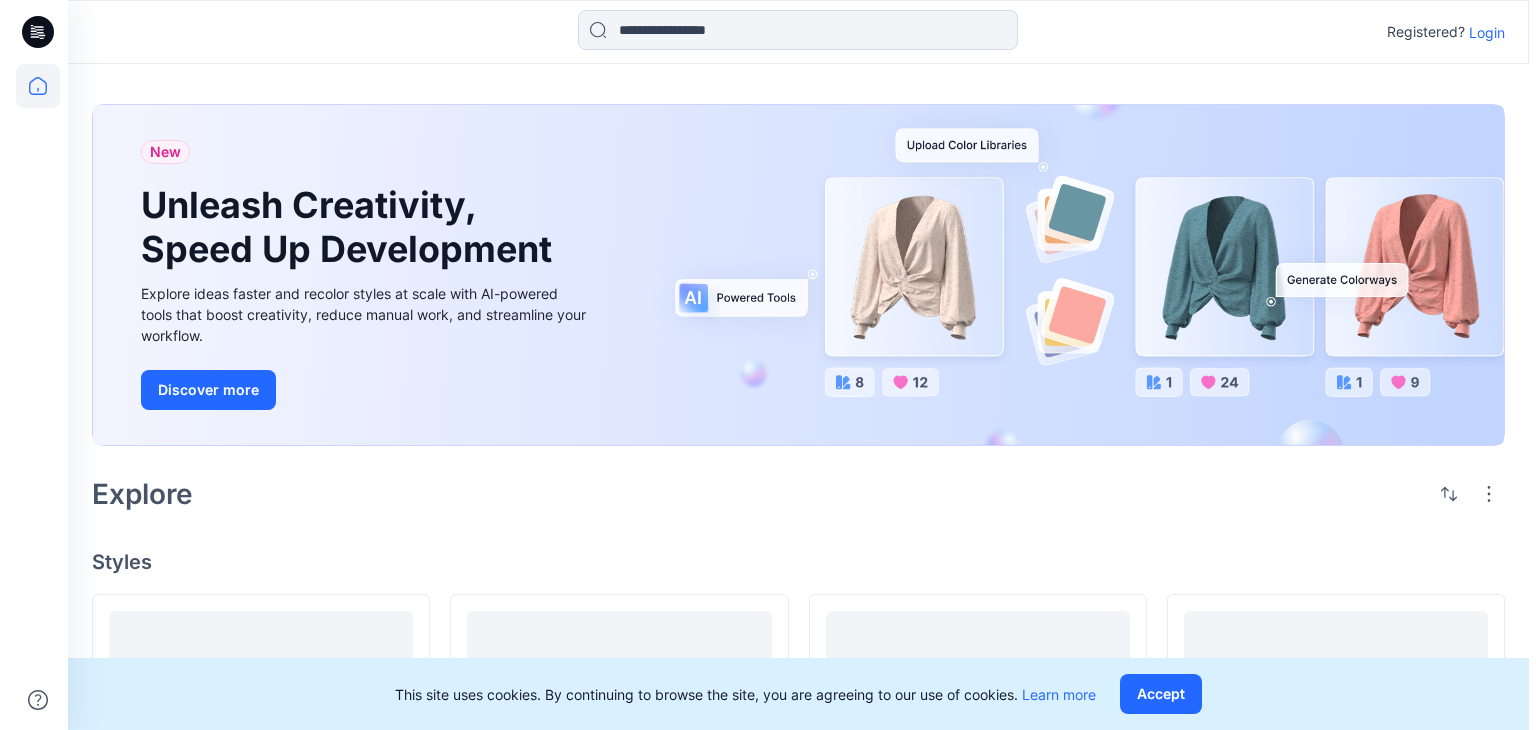 scroll, scrollTop: 0, scrollLeft: 0, axis: both 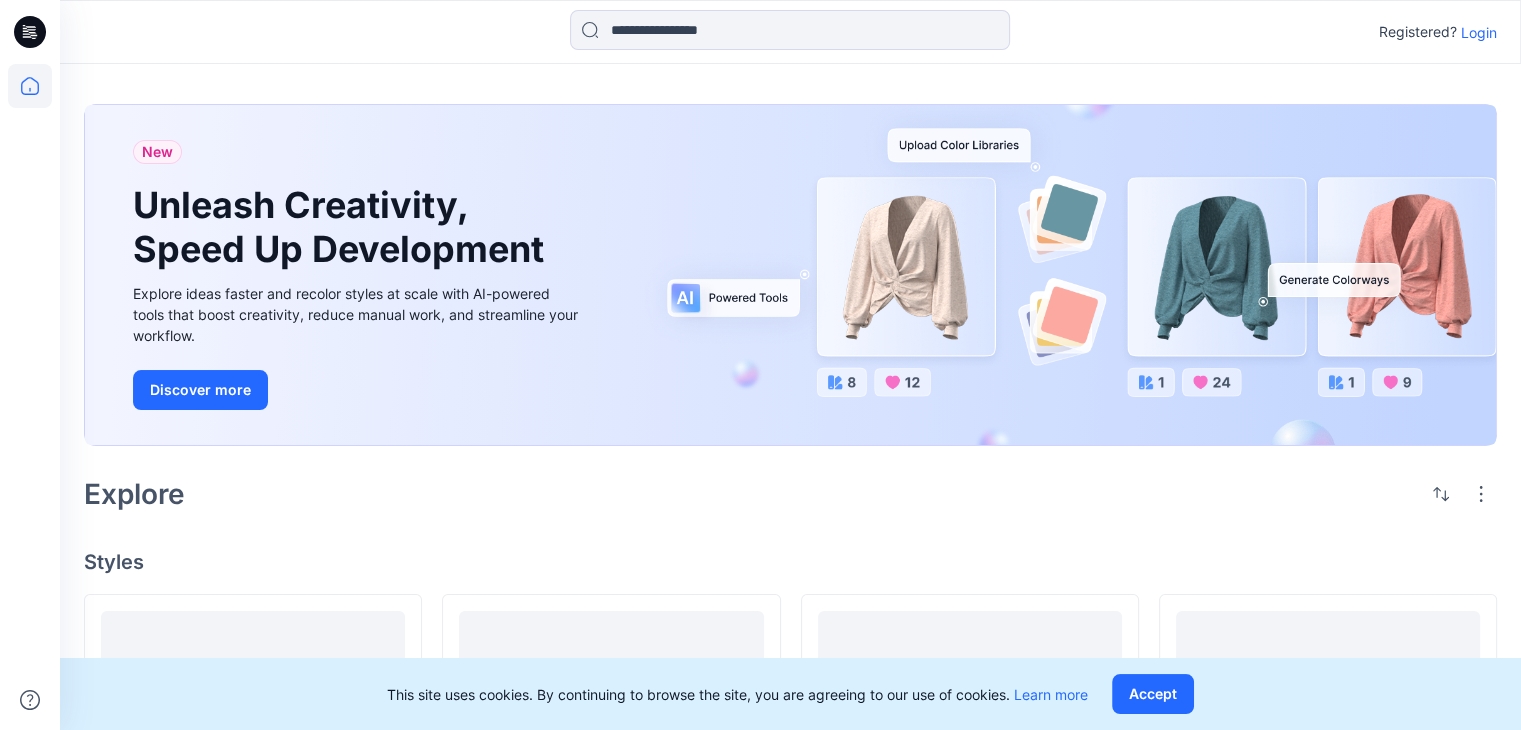 click on "Login" at bounding box center (1479, 32) 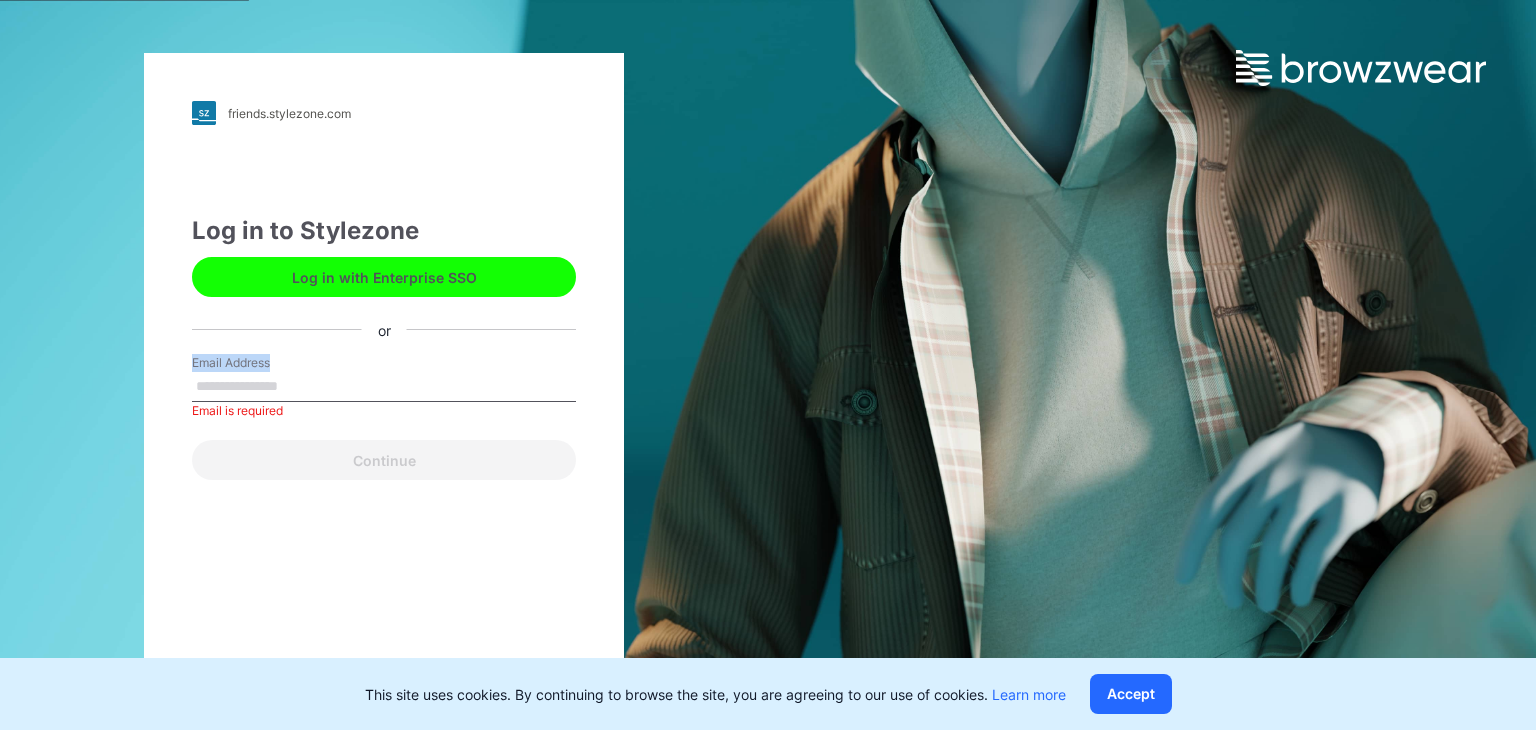 click on "Email Address Email is required" at bounding box center (384, 384) 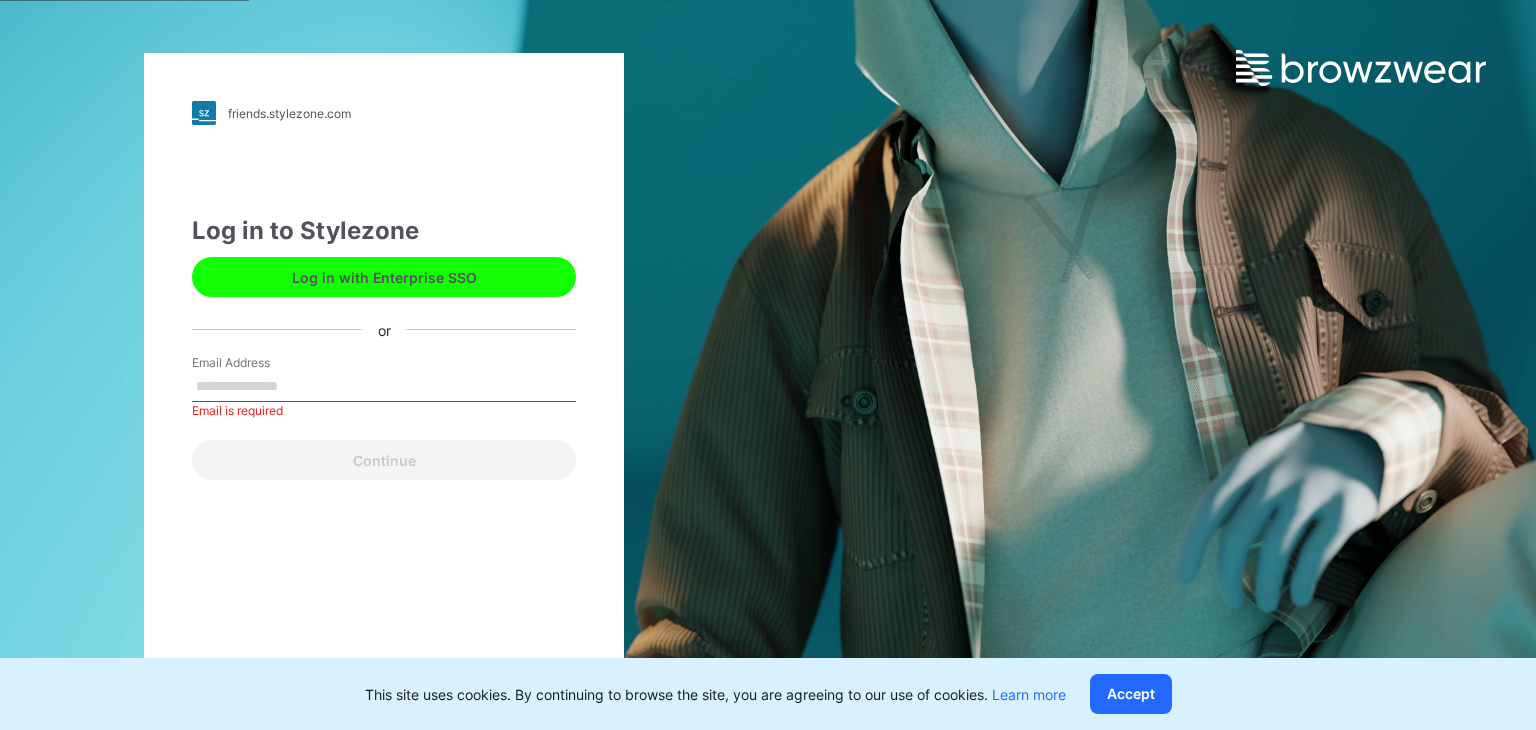 click on "Email Address" at bounding box center [384, 387] 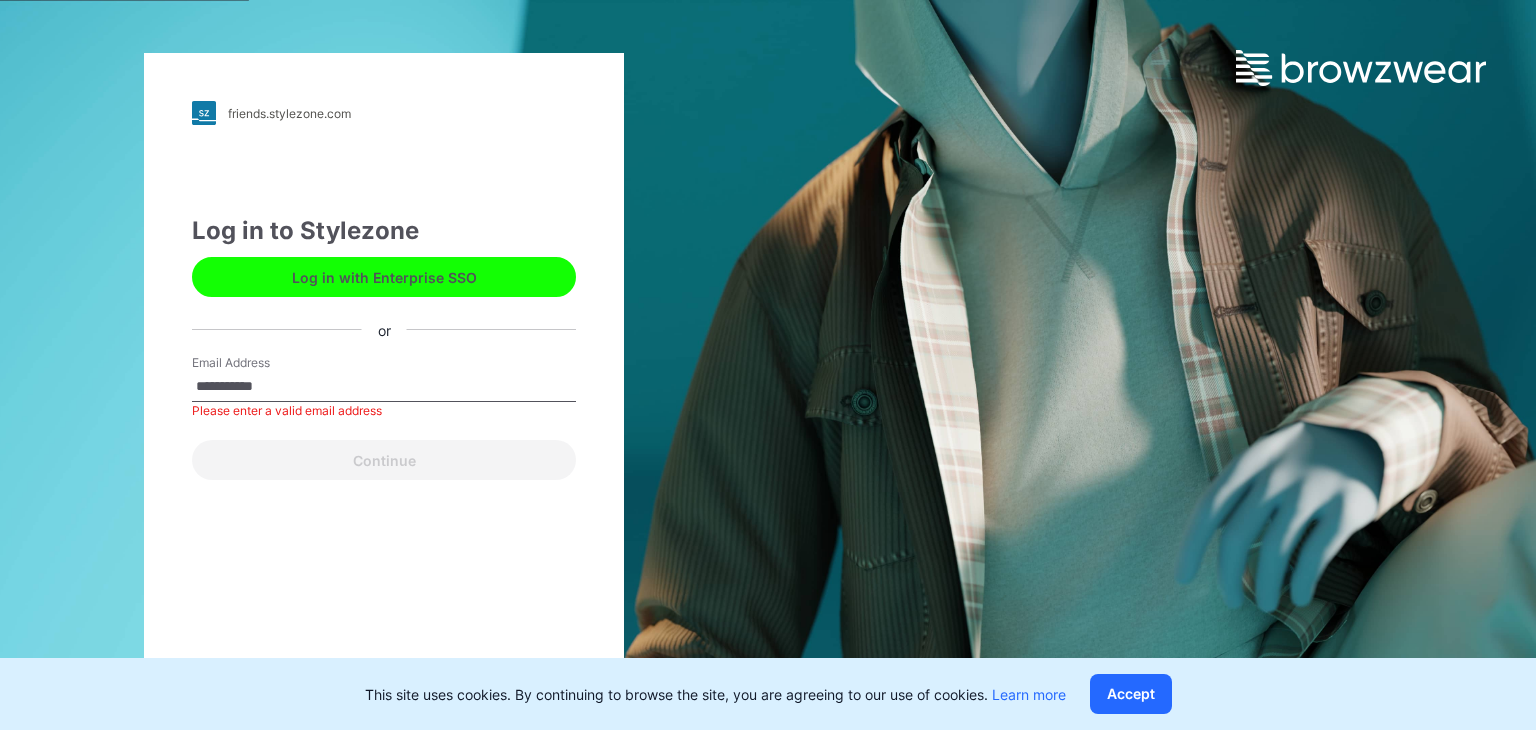 type on "**********" 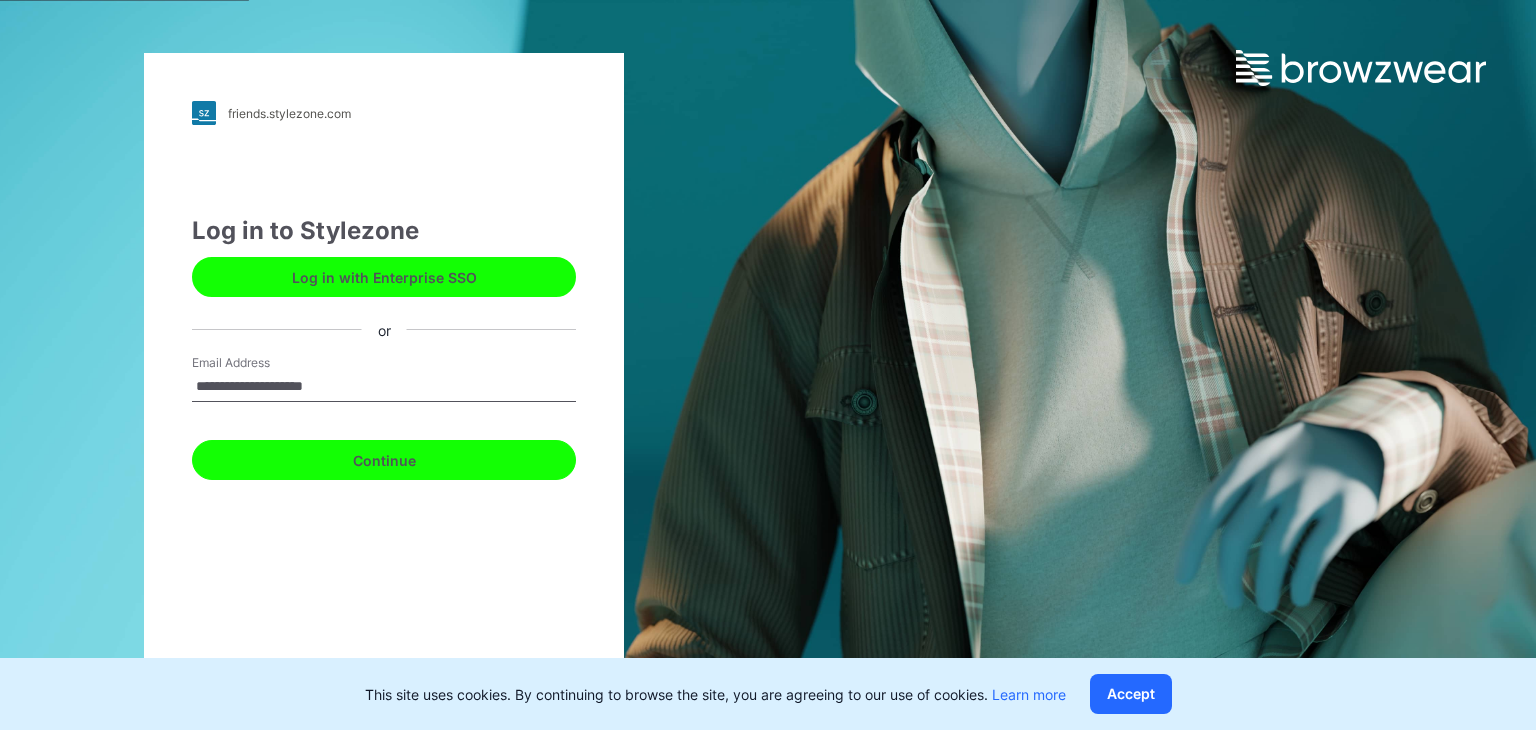 click on "Continue" at bounding box center [384, 460] 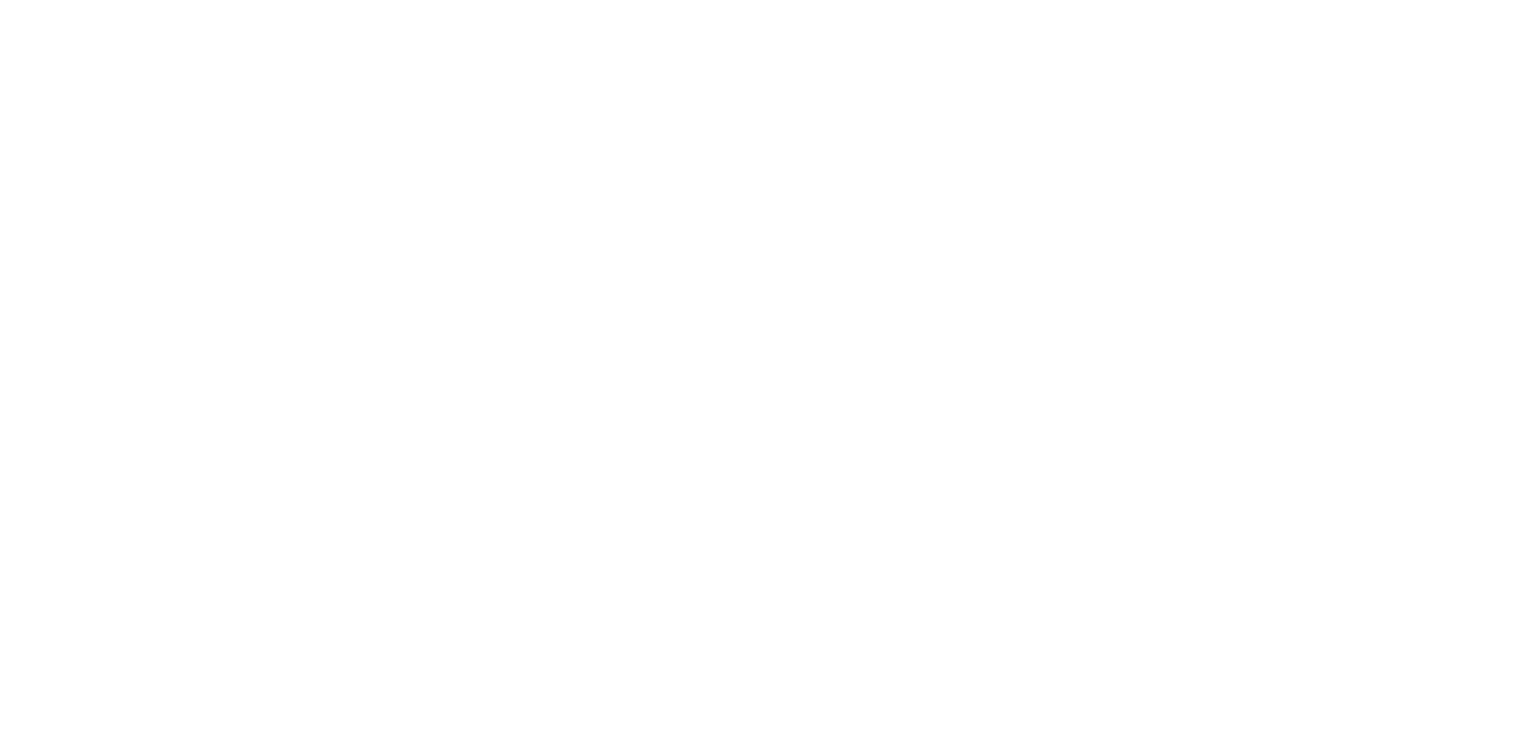 scroll, scrollTop: 0, scrollLeft: 0, axis: both 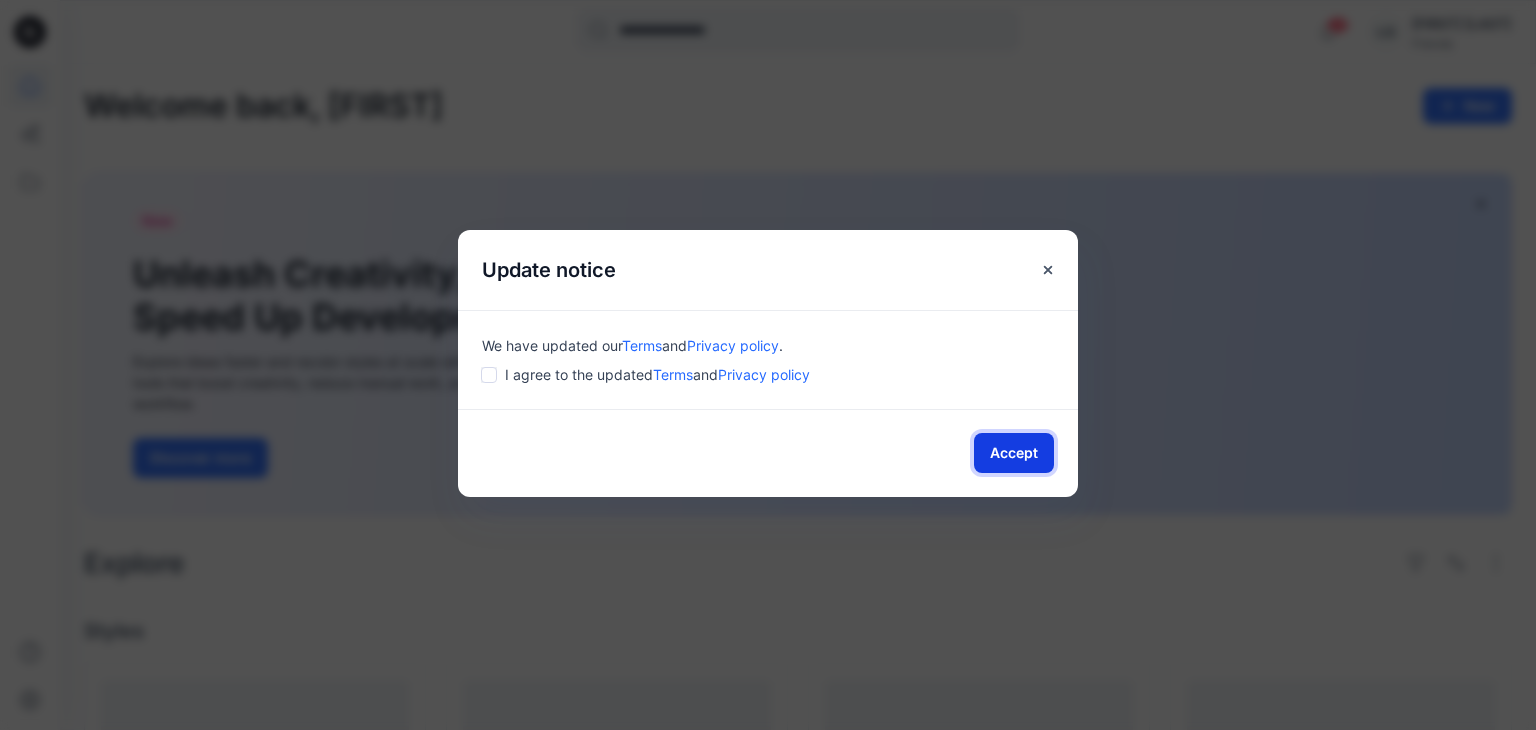 click on "Accept" at bounding box center [1014, 453] 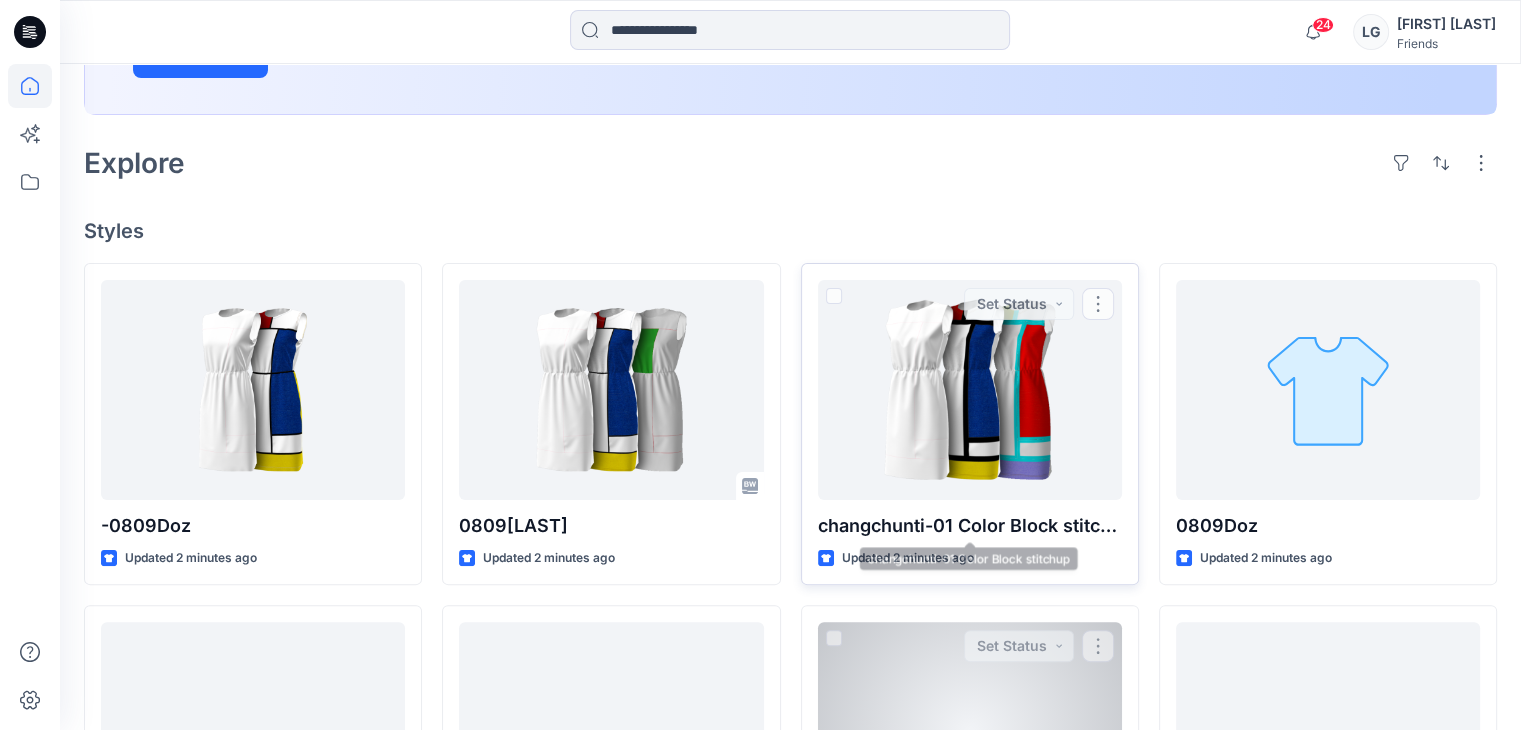 scroll, scrollTop: 600, scrollLeft: 0, axis: vertical 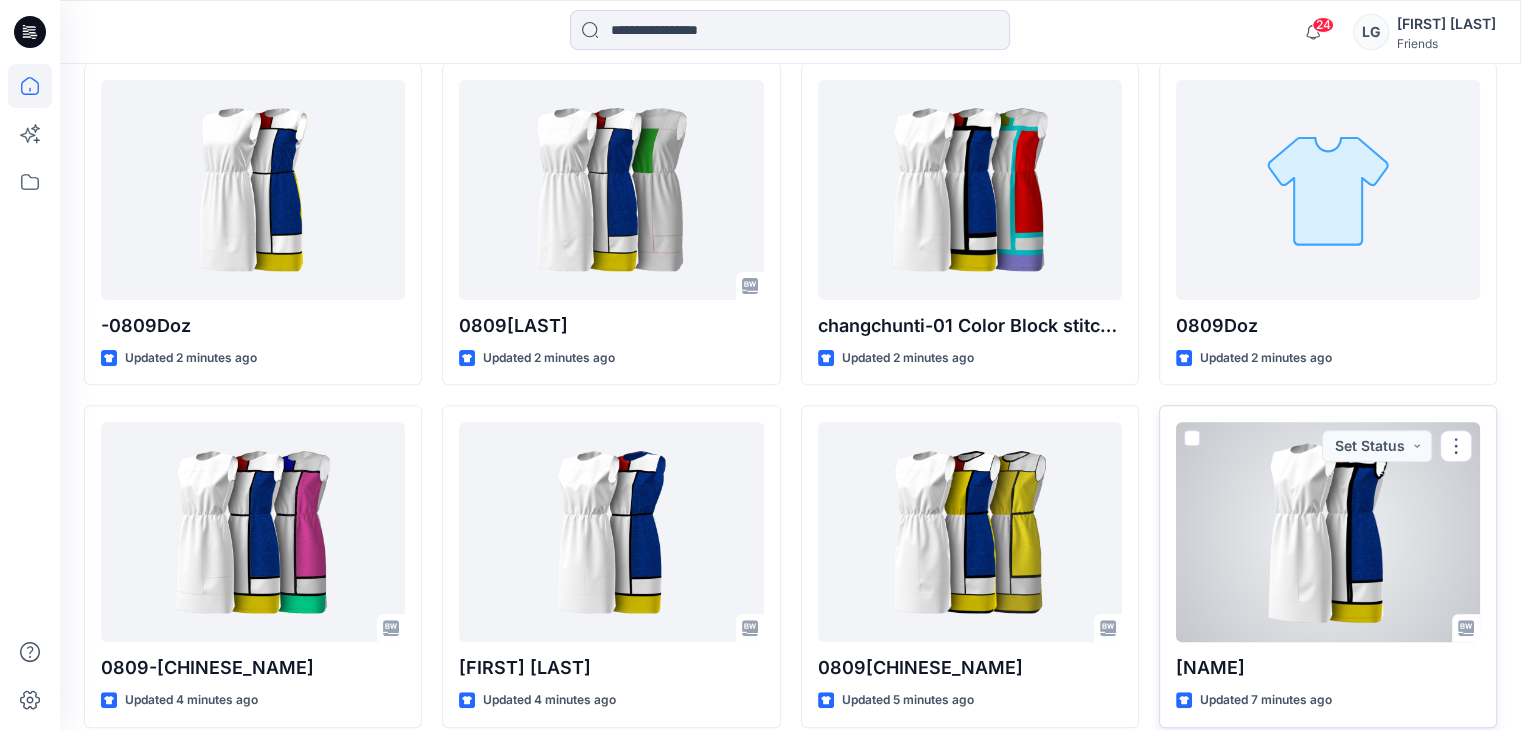 click at bounding box center (1328, 532) 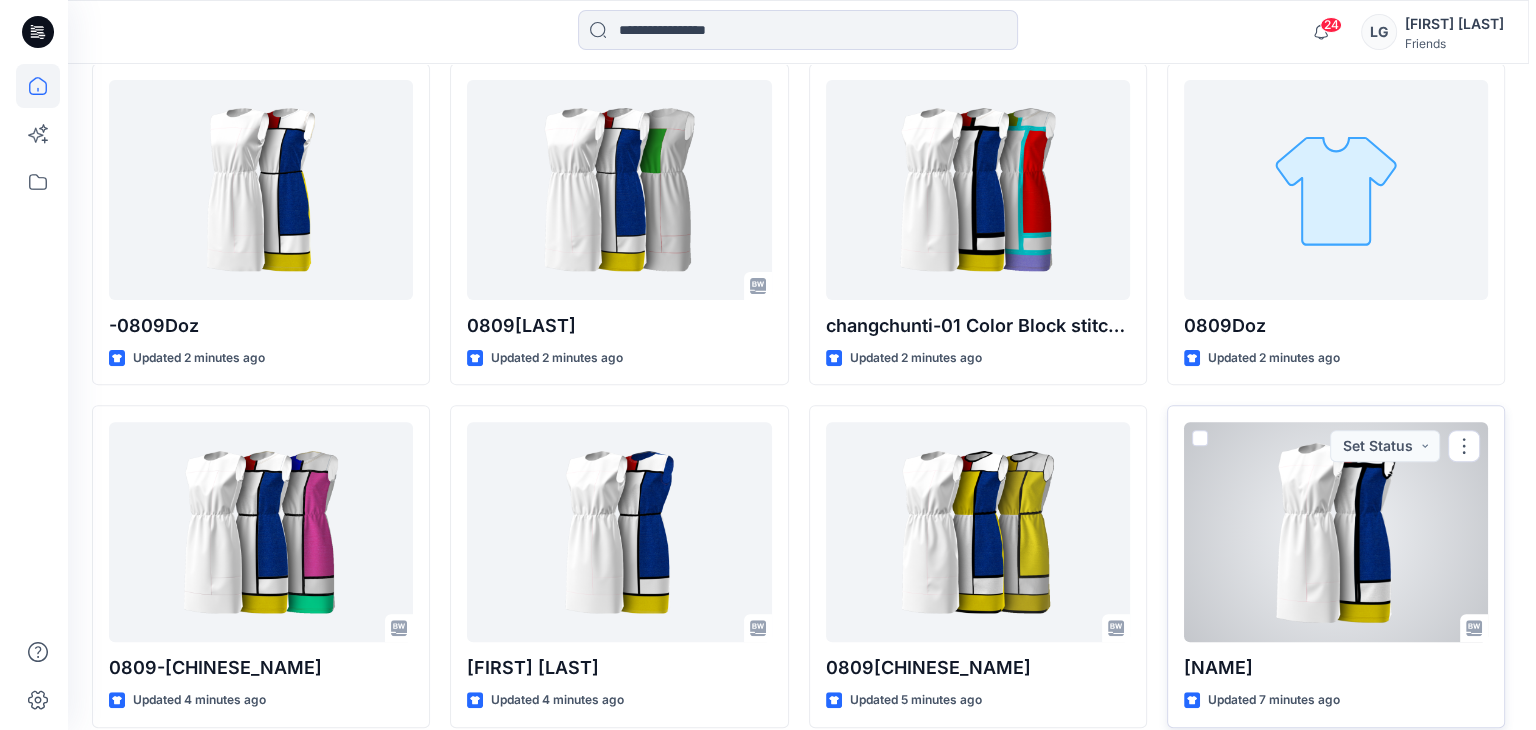 scroll, scrollTop: 0, scrollLeft: 0, axis: both 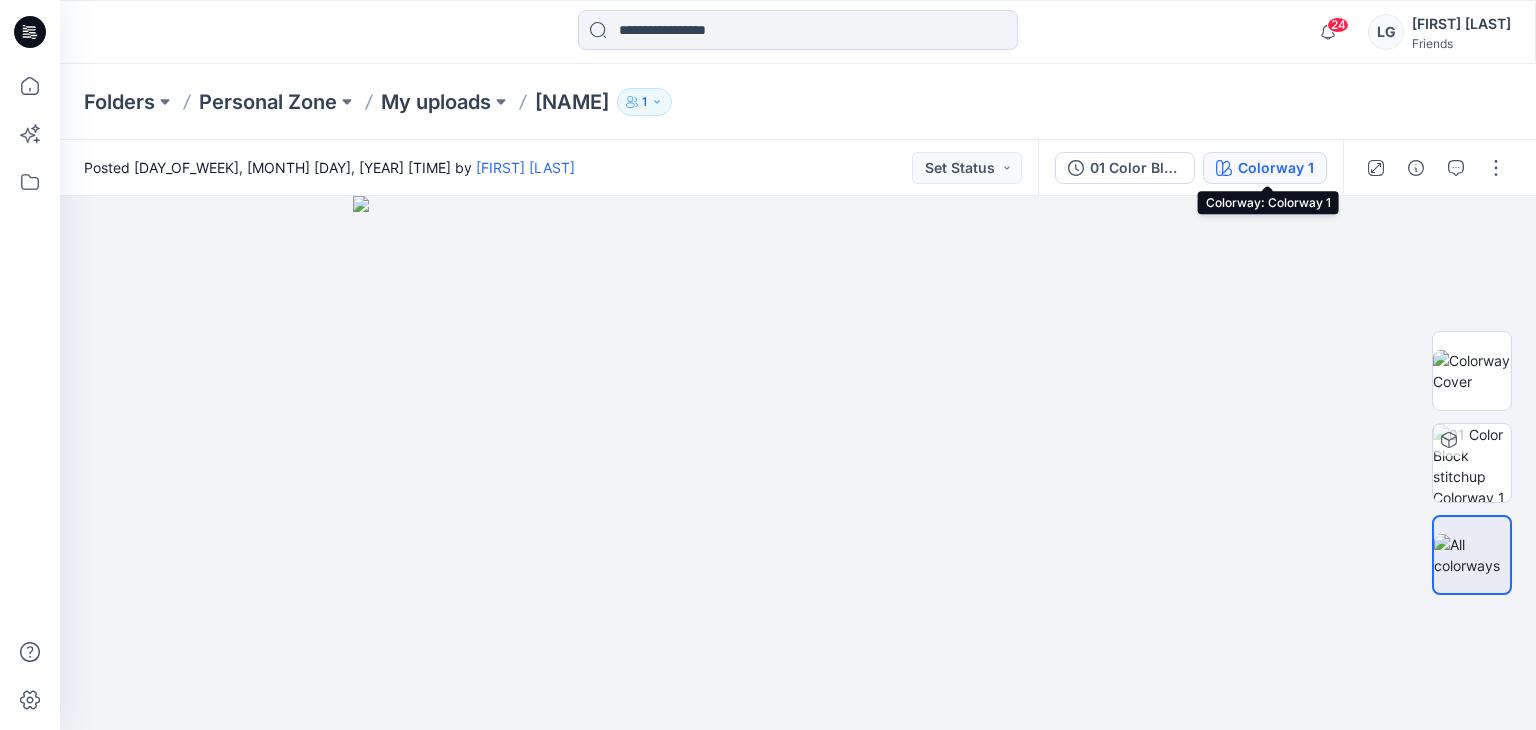 click on "Colorway 1" at bounding box center [1276, 168] 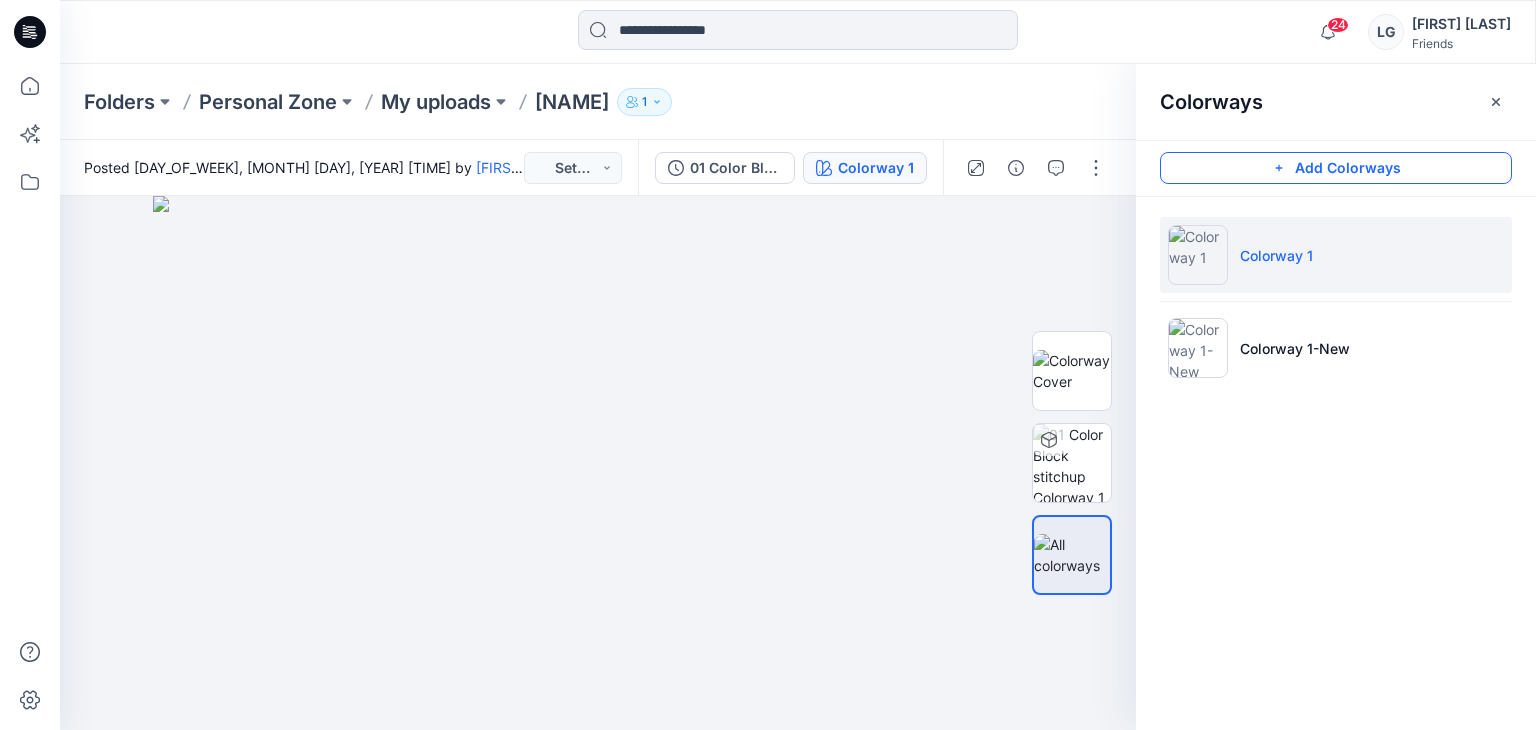 click 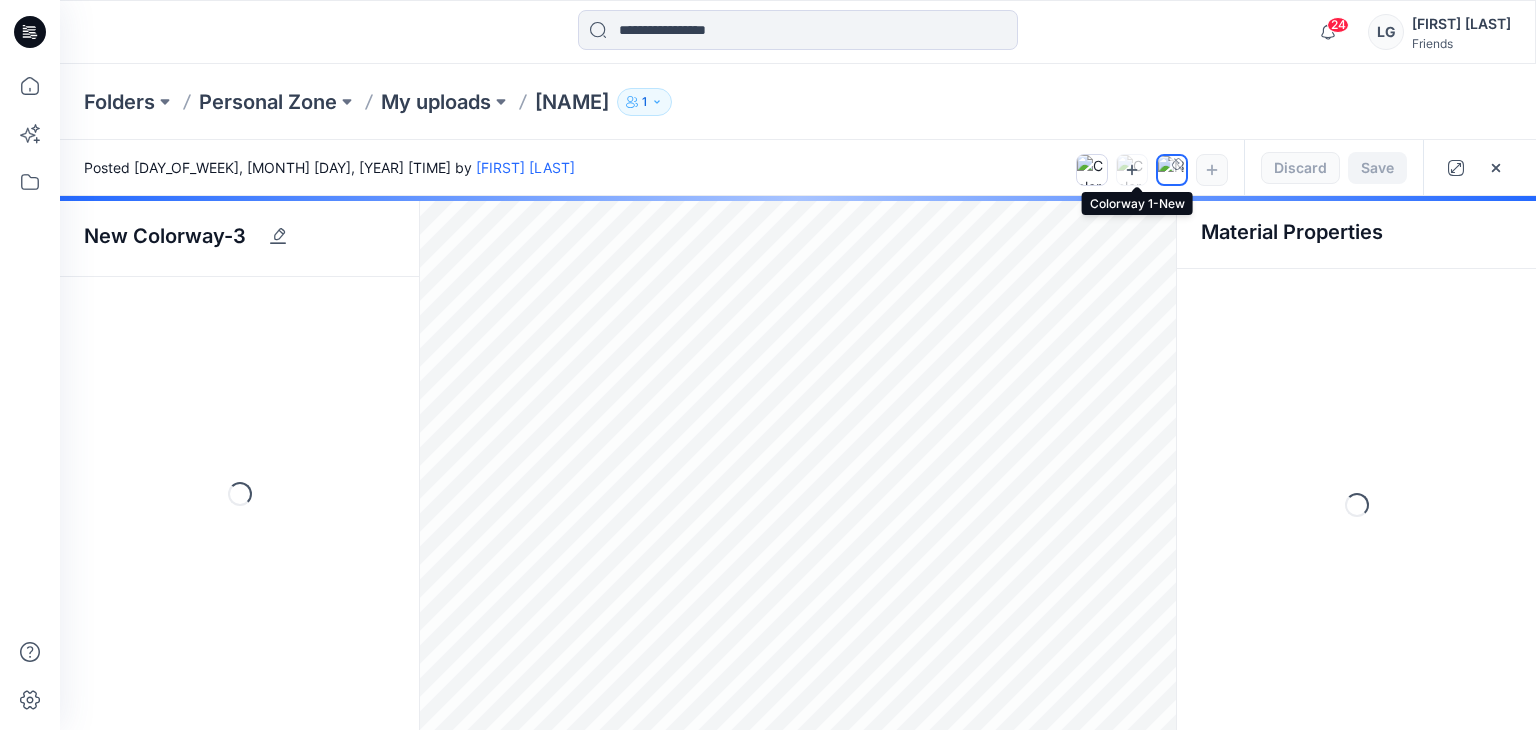 click 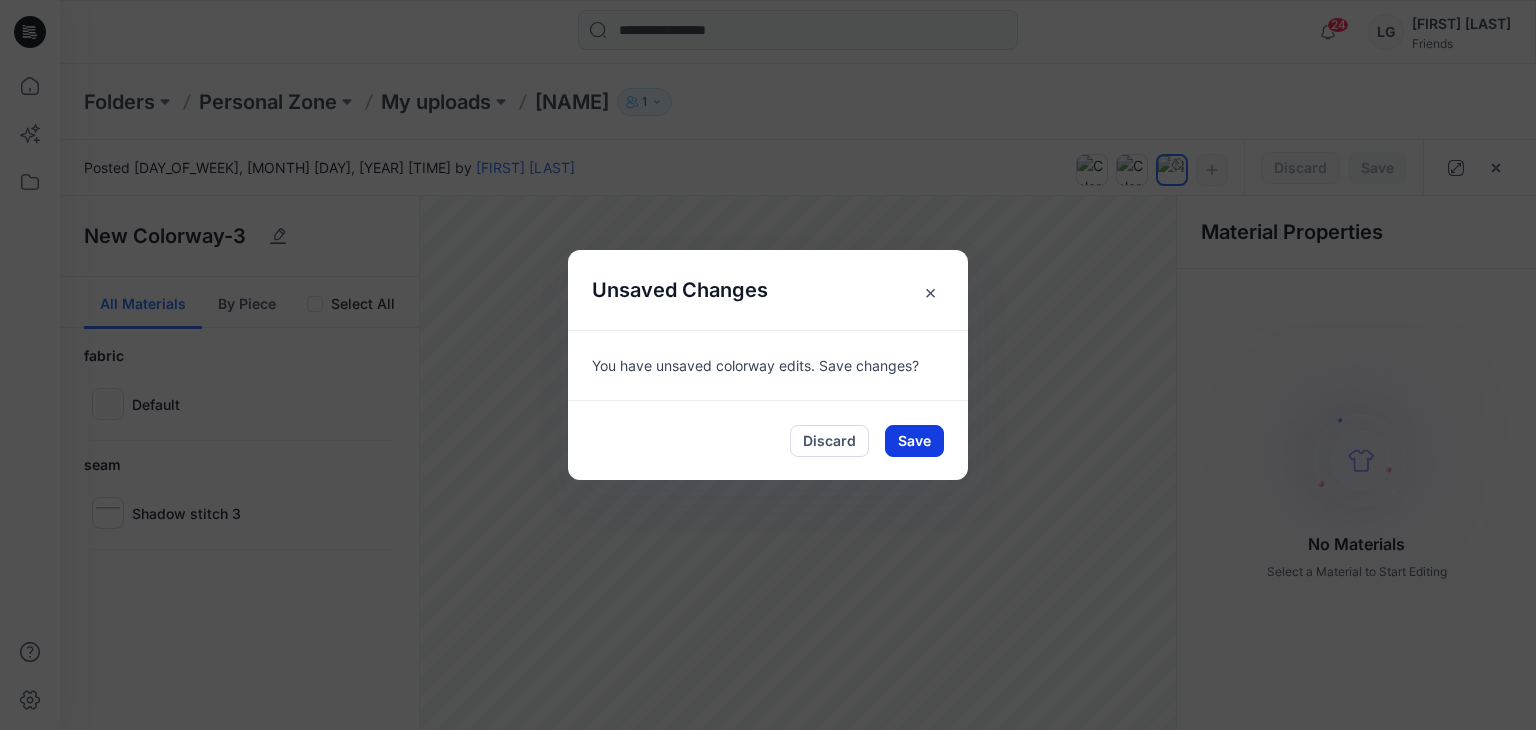 click on "Save" at bounding box center (914, 441) 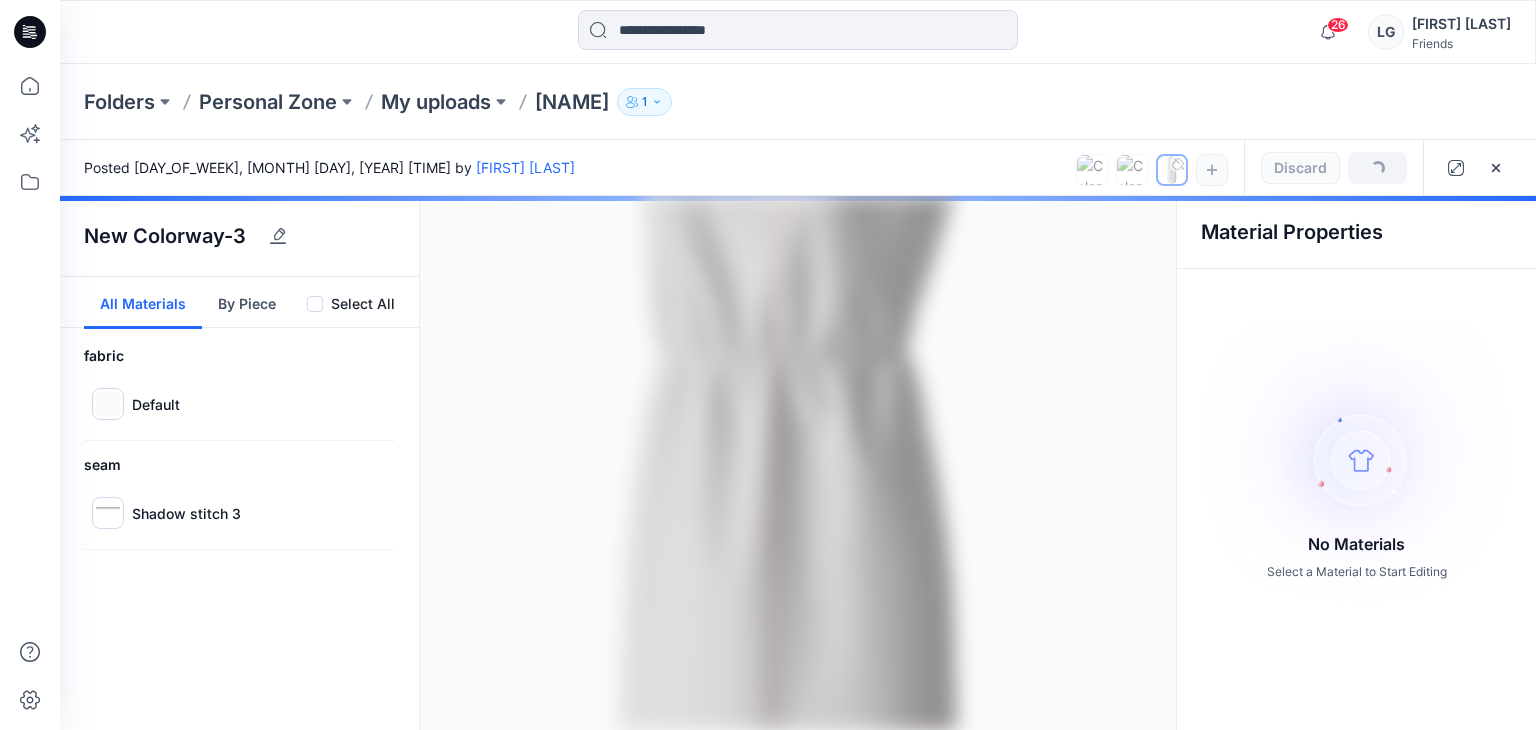 click at bounding box center (798, 463) 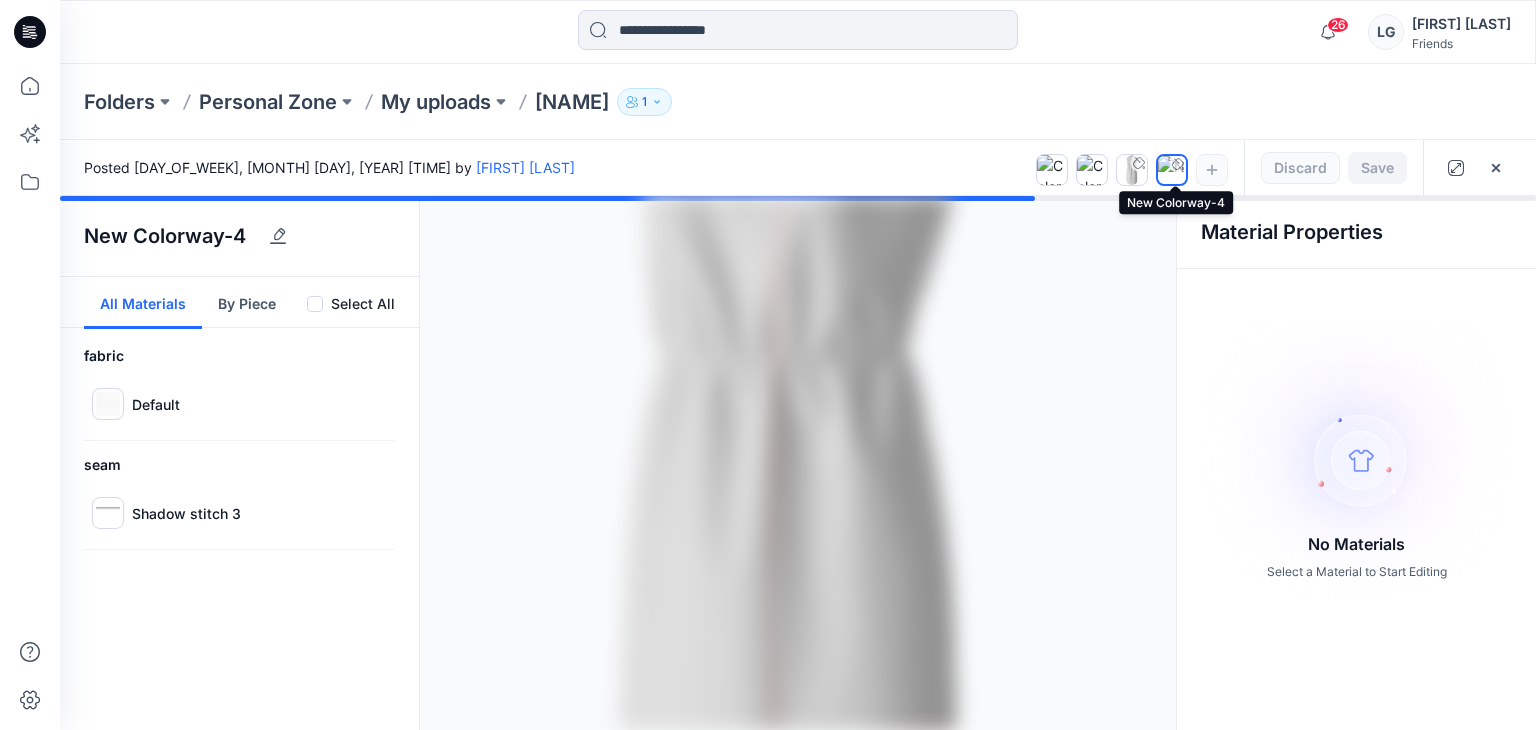 drag, startPoint x: 1180, startPoint y: 162, endPoint x: 1114, endPoint y: 353, distance: 202.08167 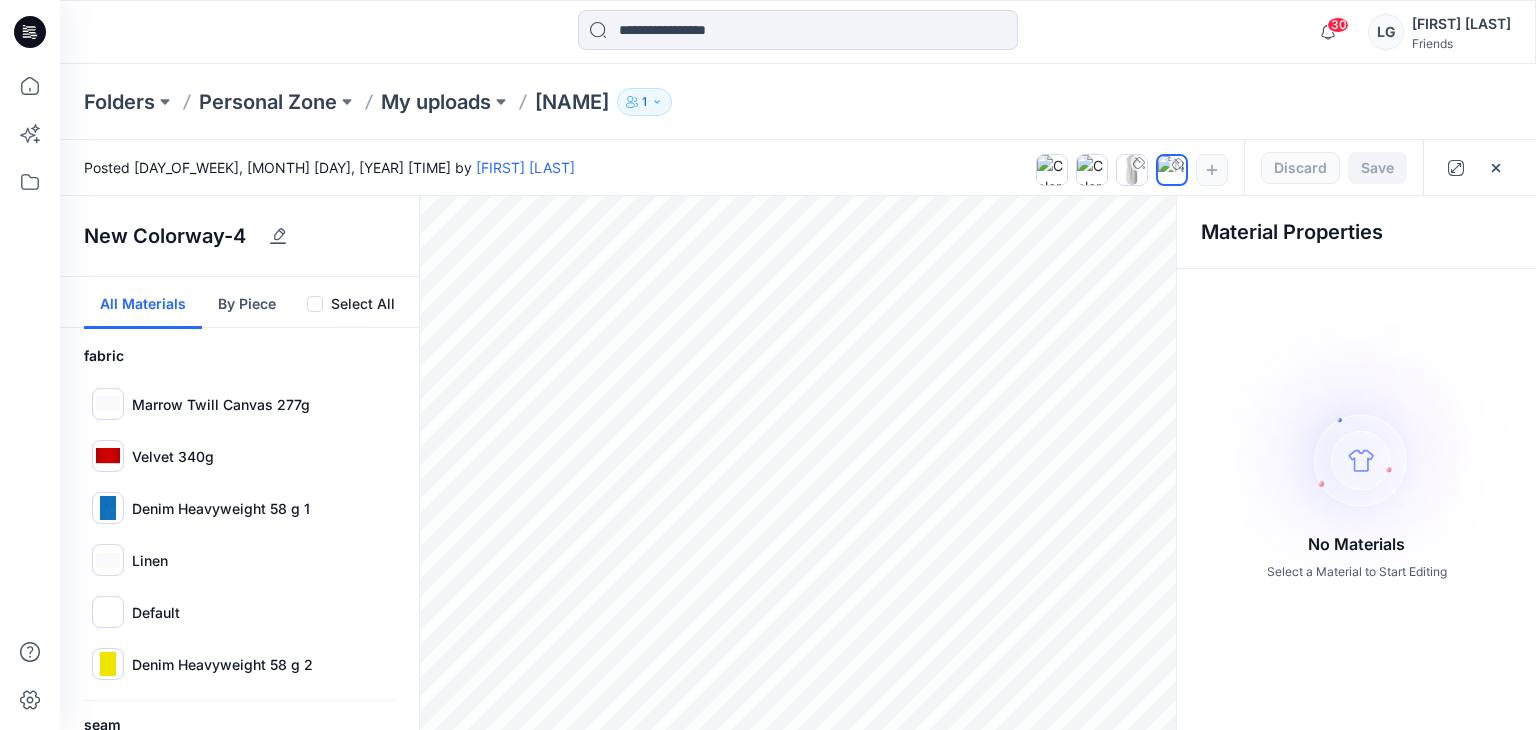 click on "By Piece" at bounding box center (247, 303) 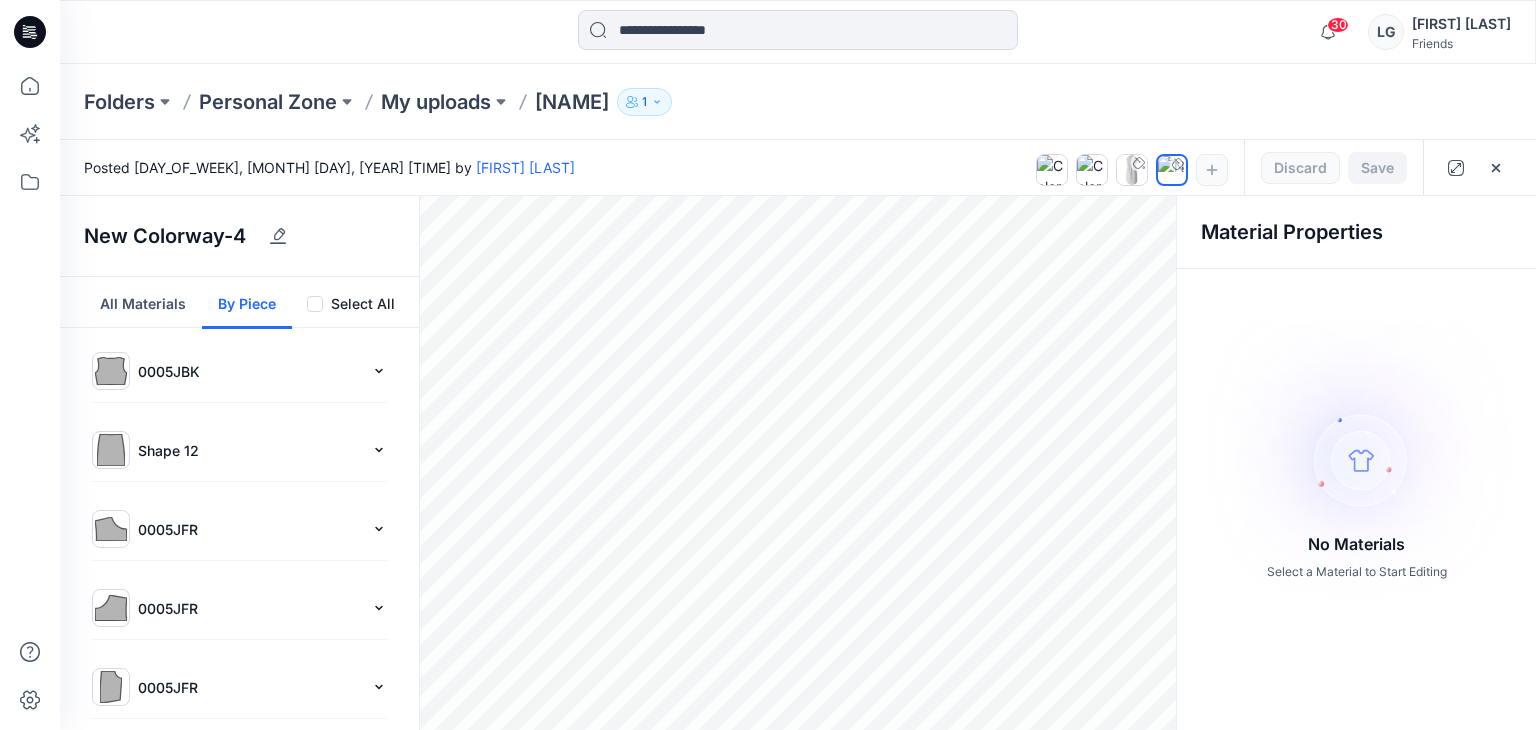 click on "0005JBK" at bounding box center (250, 371) 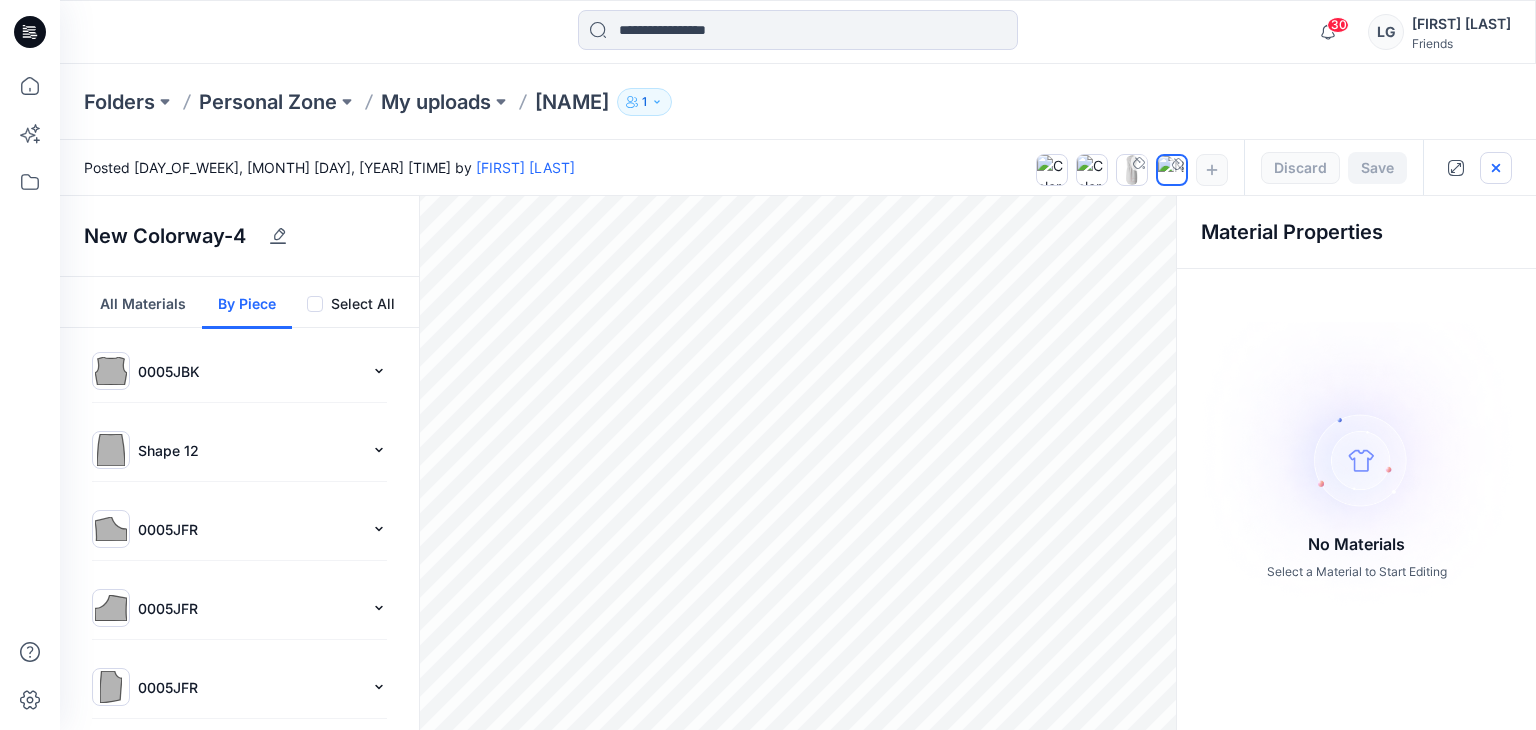 click 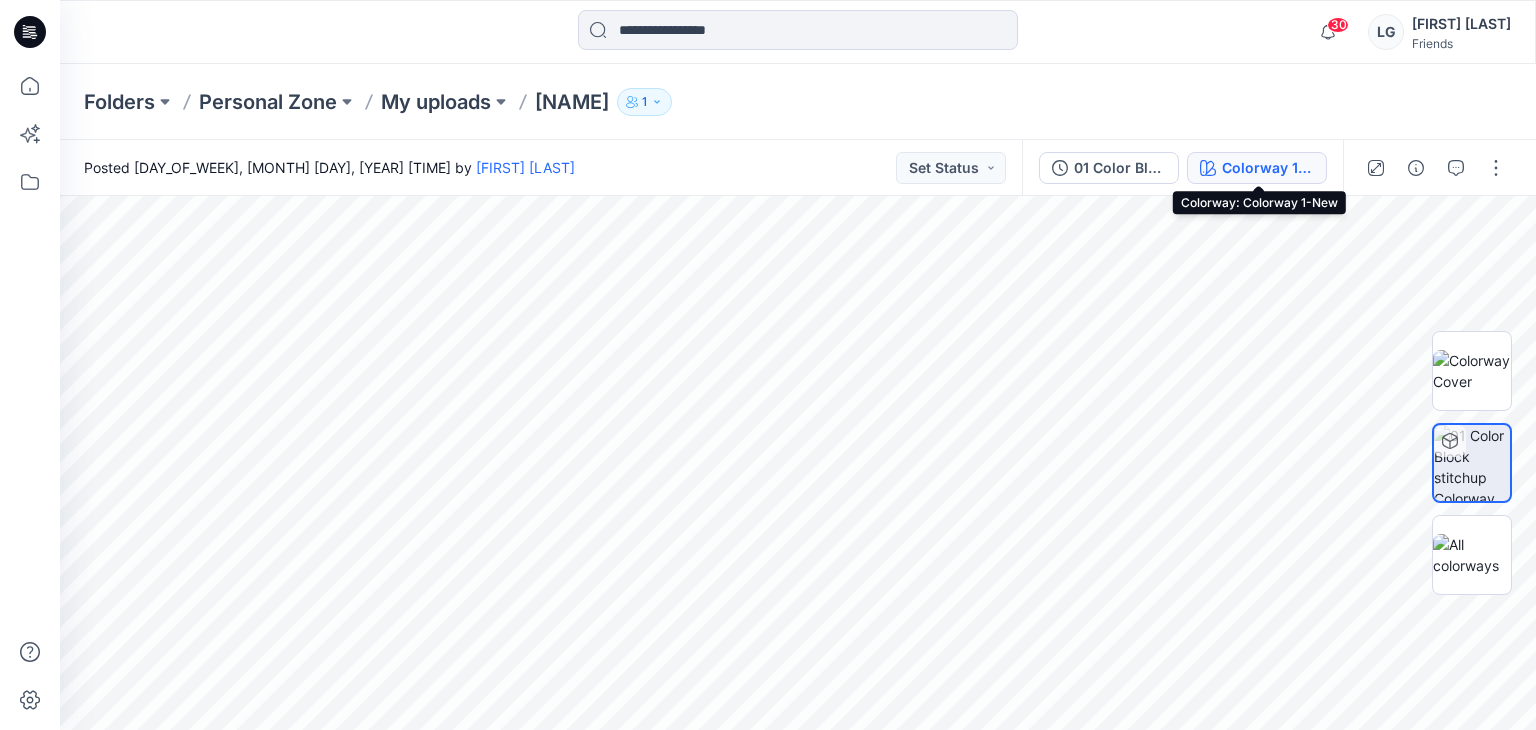 click on "Colorway 1-New" at bounding box center (1268, 168) 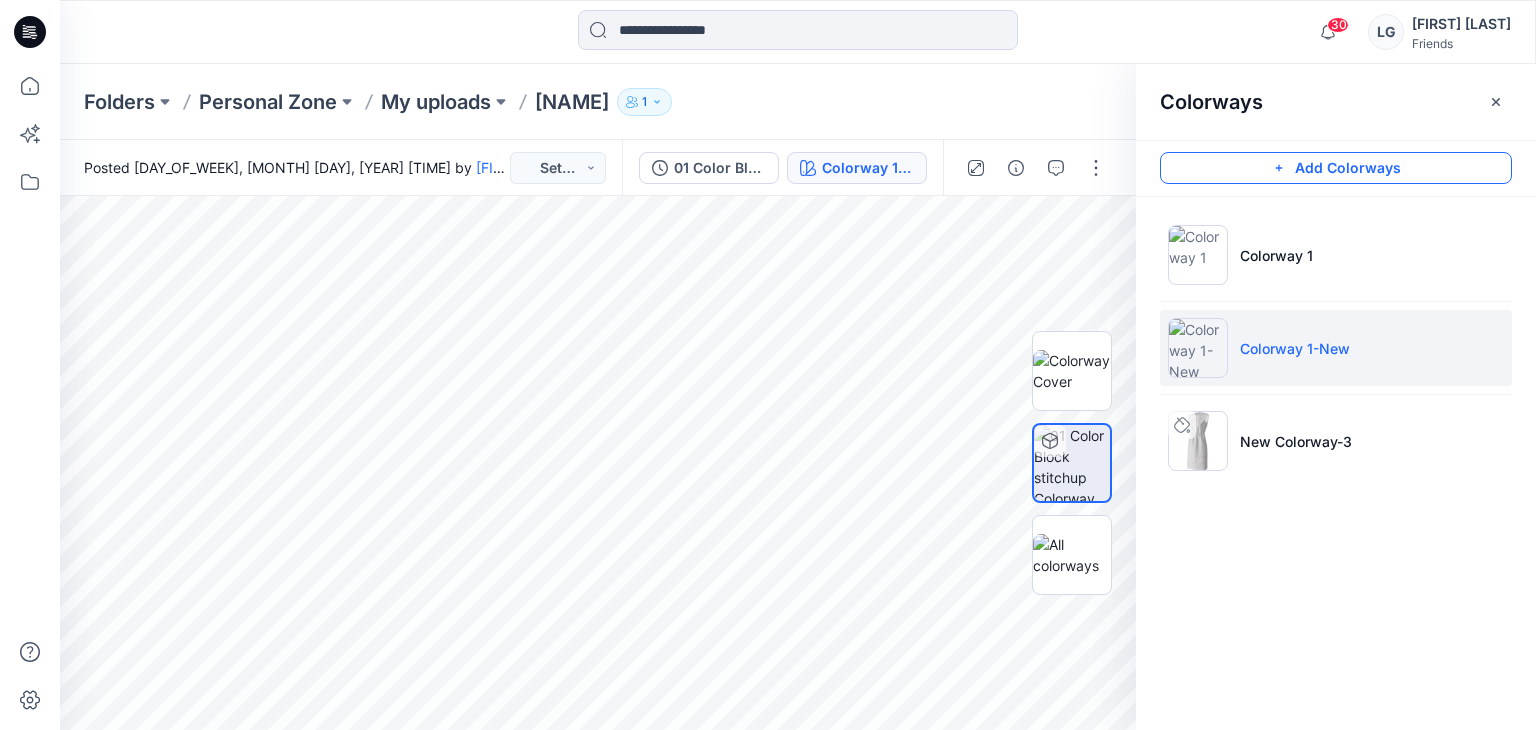 click on "Add Colorways" at bounding box center (1336, 168) 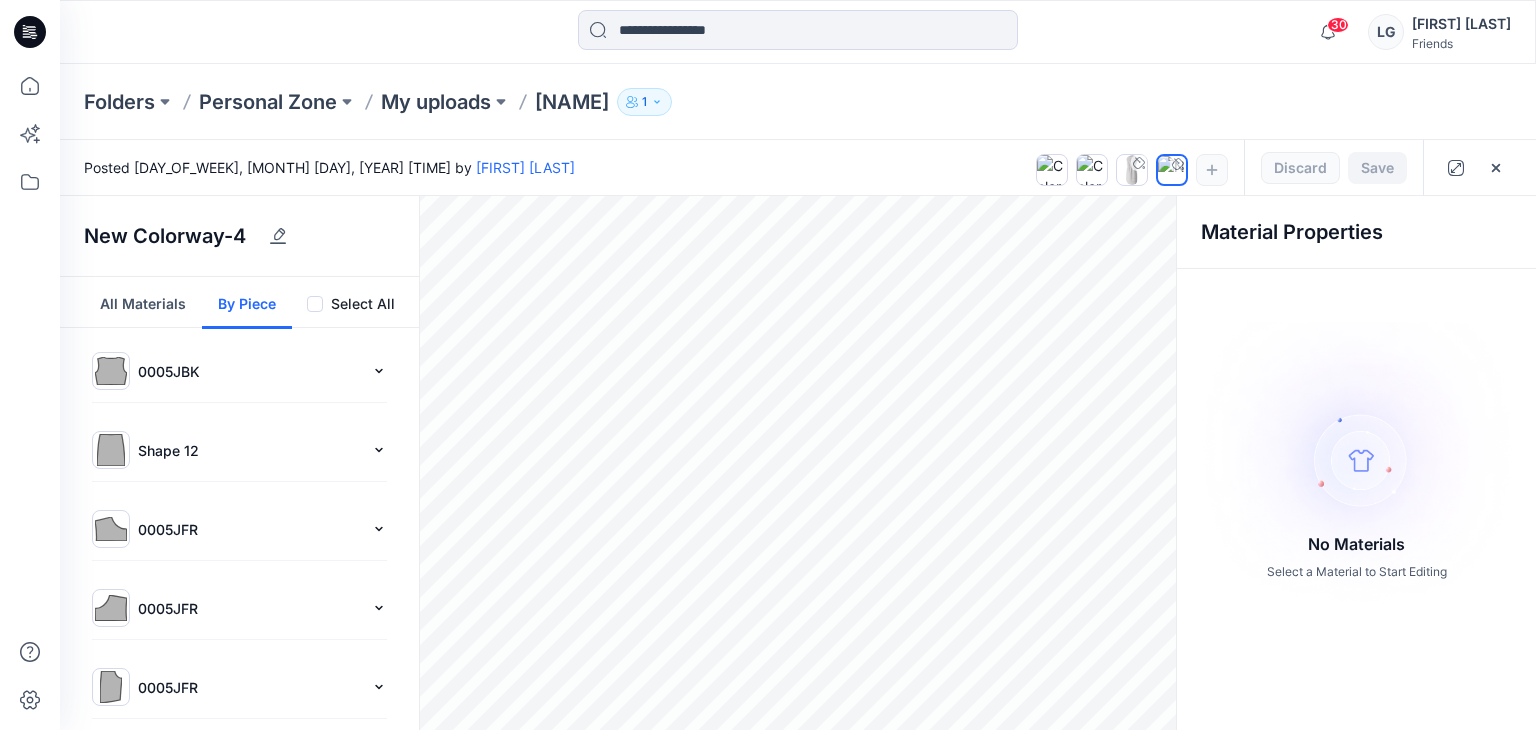 click on "By Piece" at bounding box center [247, 303] 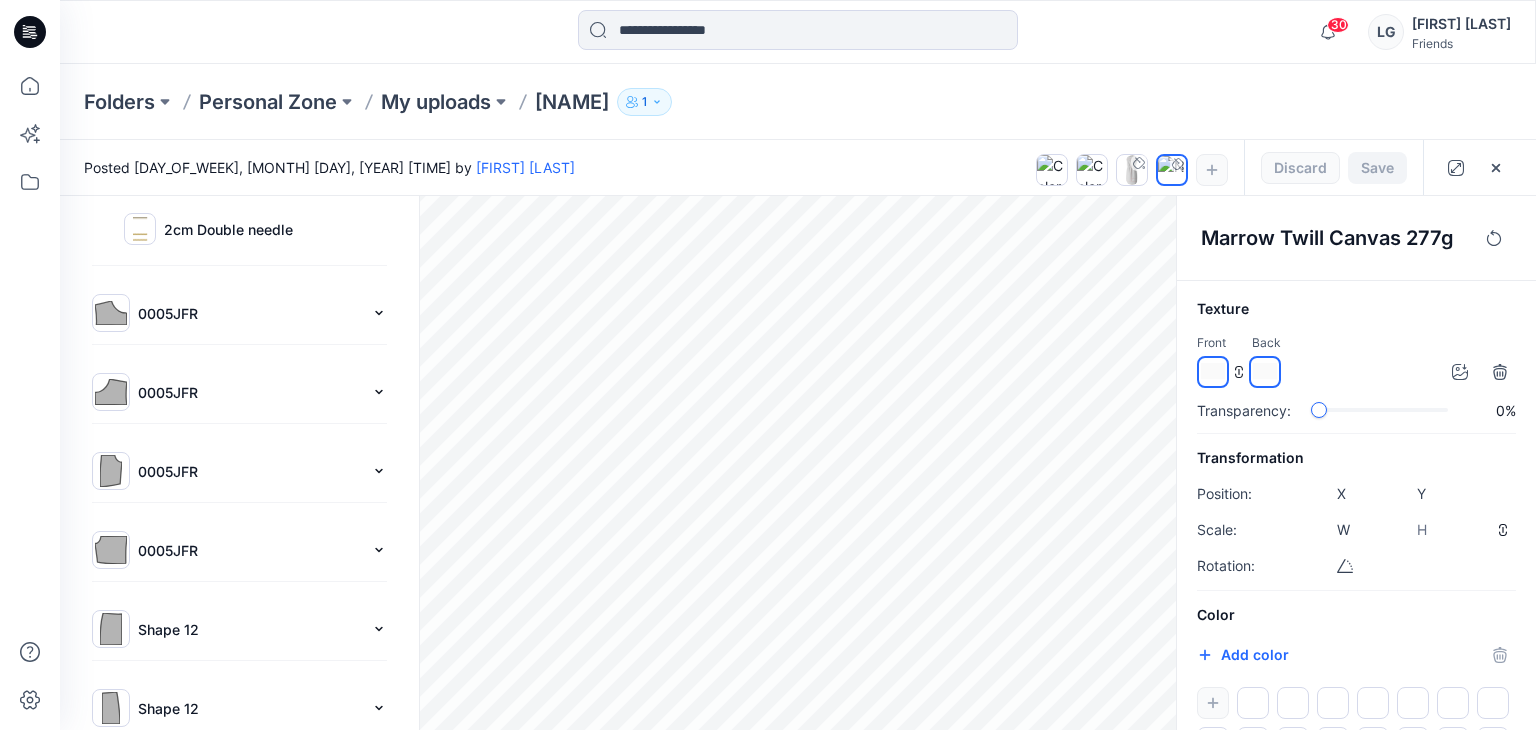 click on "0005JFR" at bounding box center (250, 550) 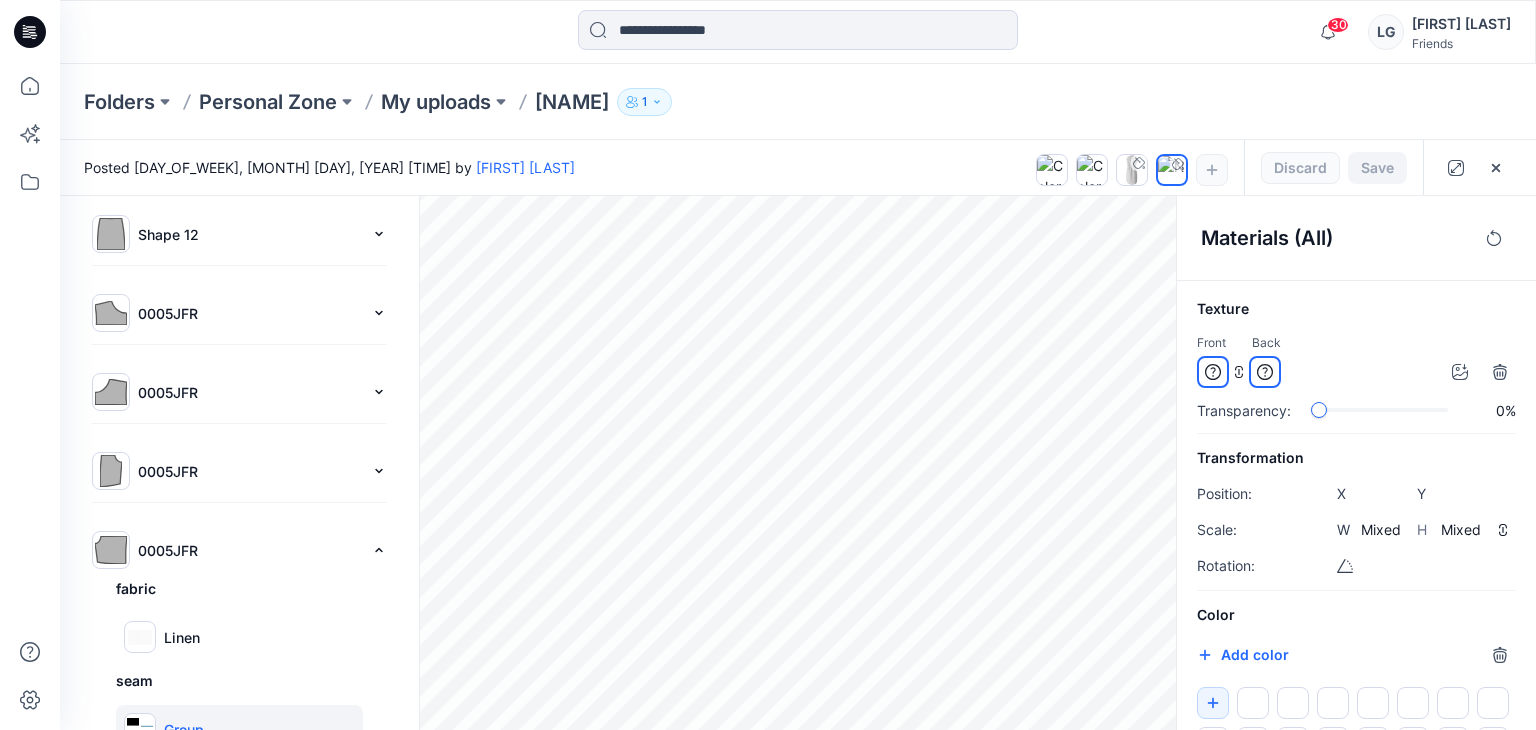 scroll, scrollTop: 316, scrollLeft: 0, axis: vertical 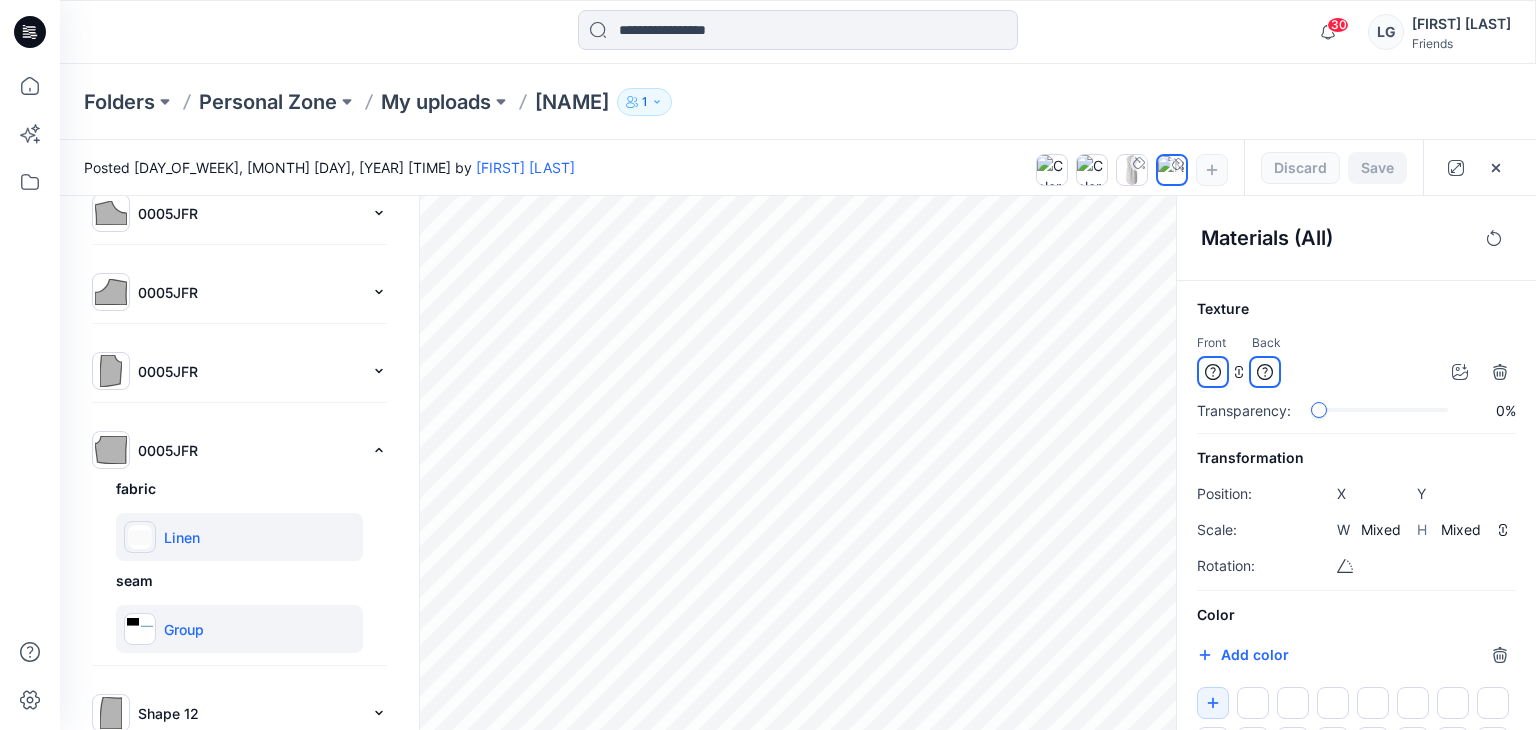 click at bounding box center [140, 537] 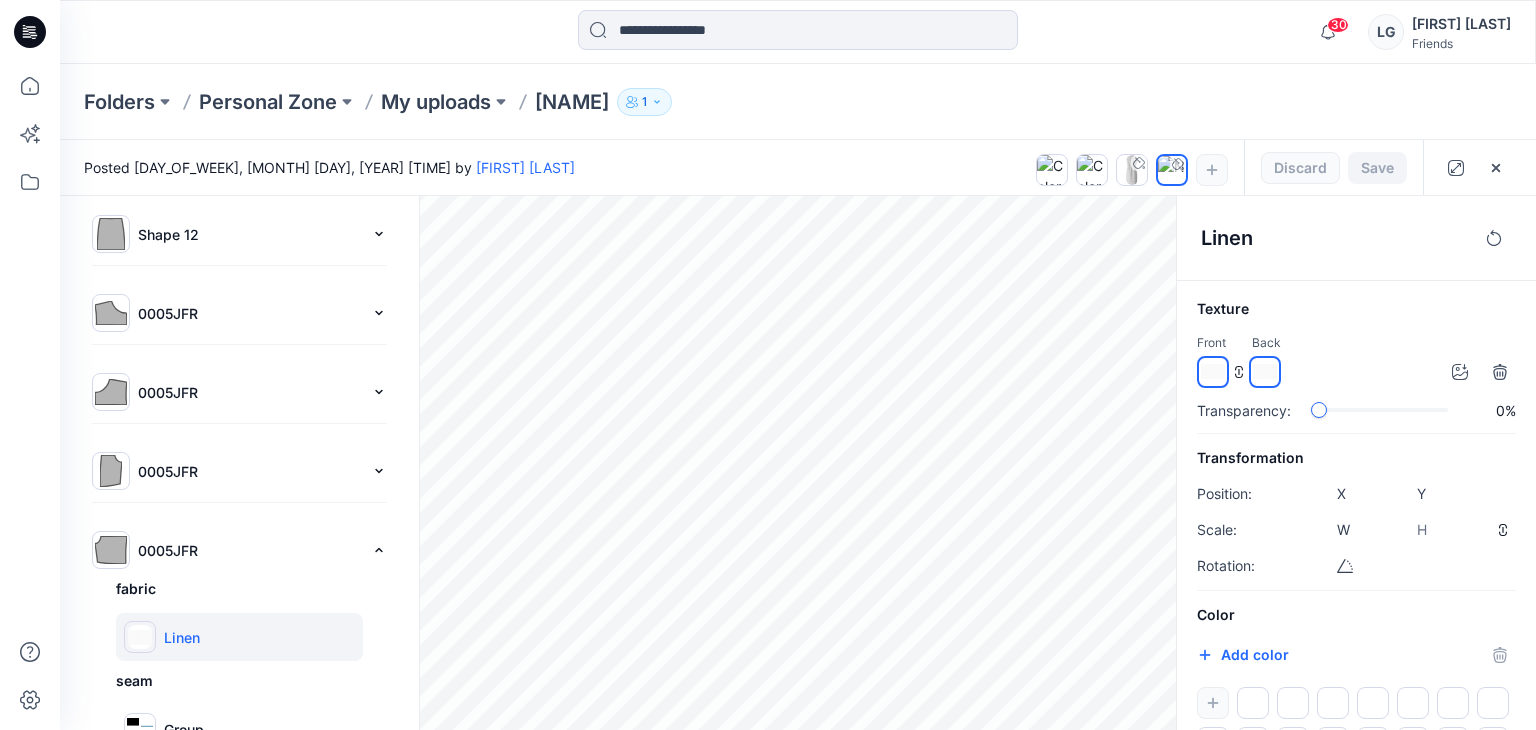 scroll, scrollTop: 0, scrollLeft: 0, axis: both 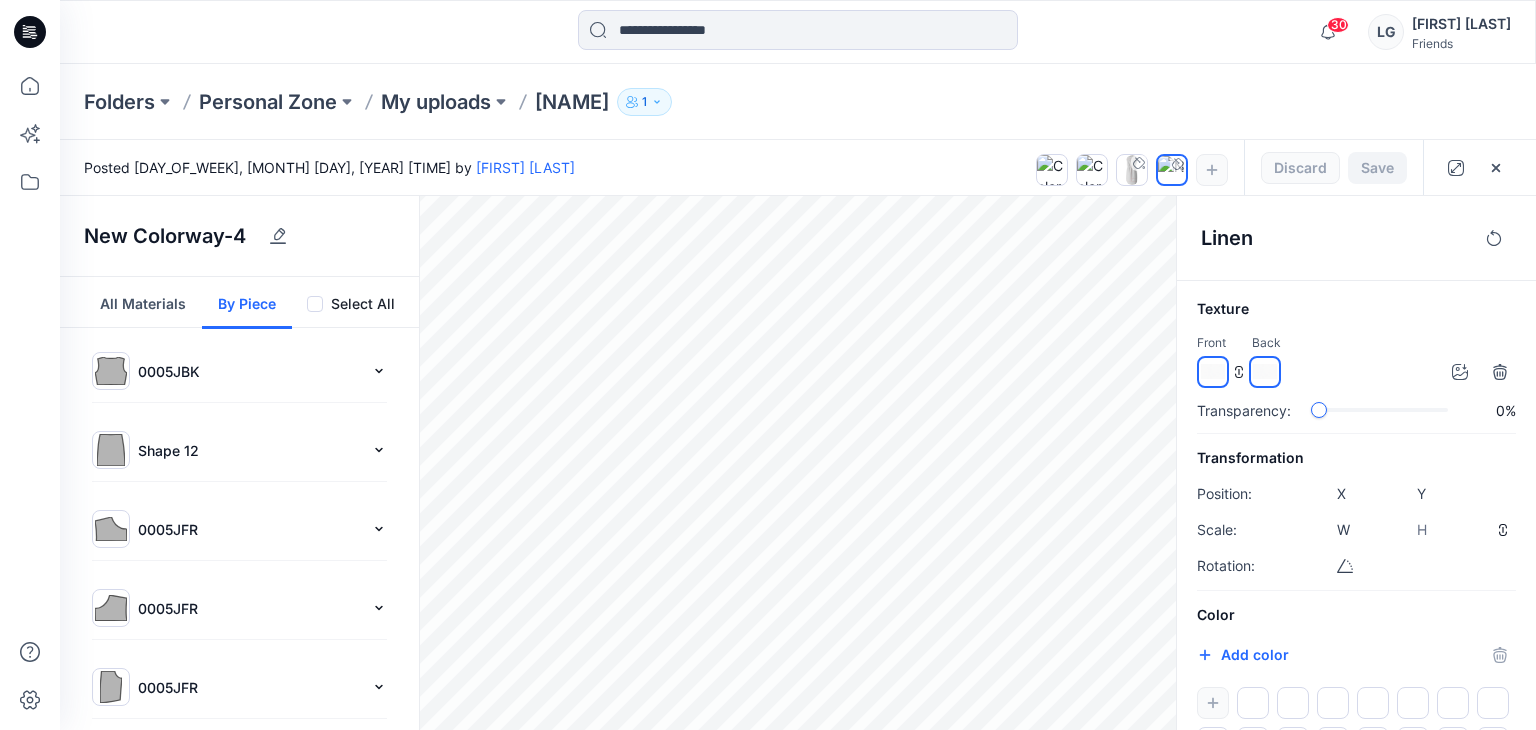 click on "0005JBK" at bounding box center (250, 371) 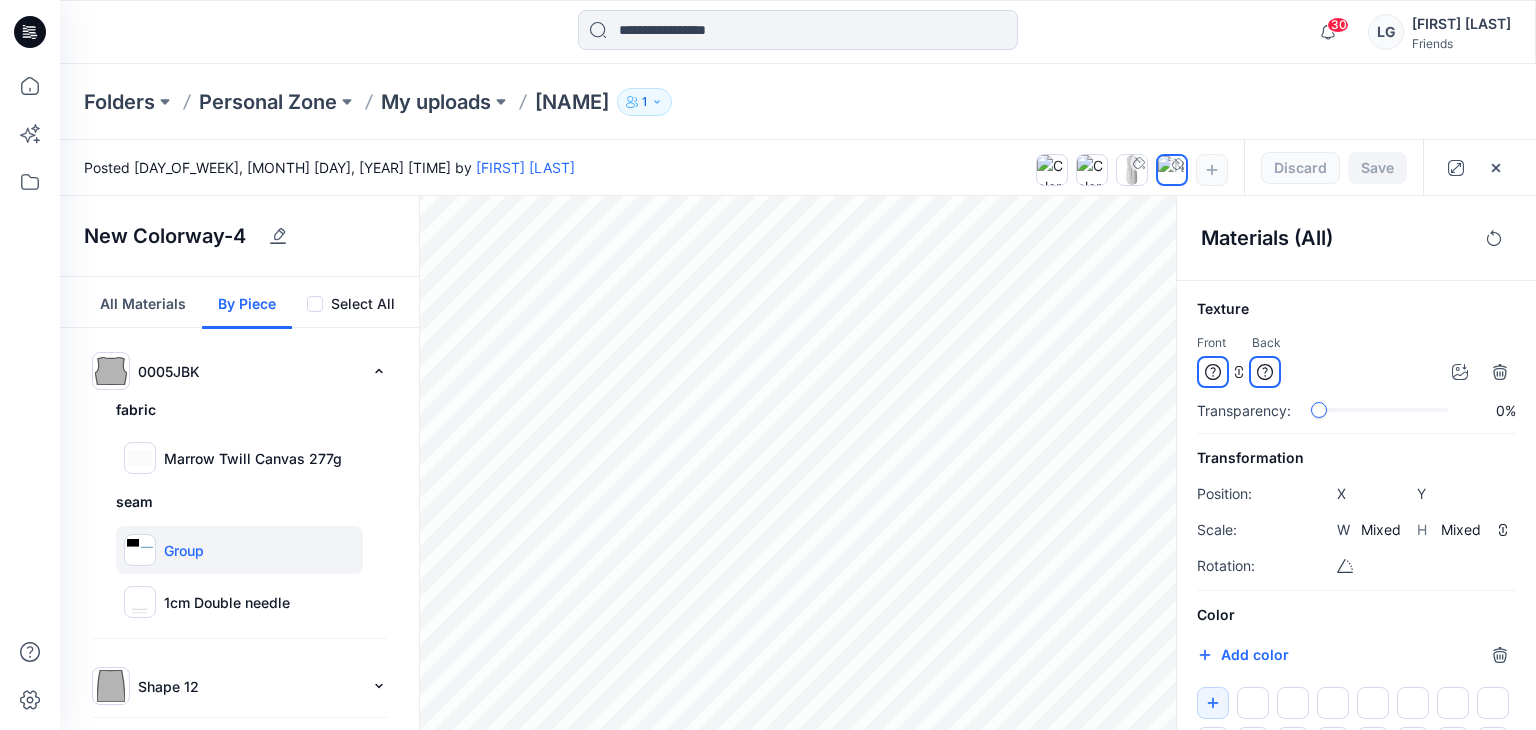type 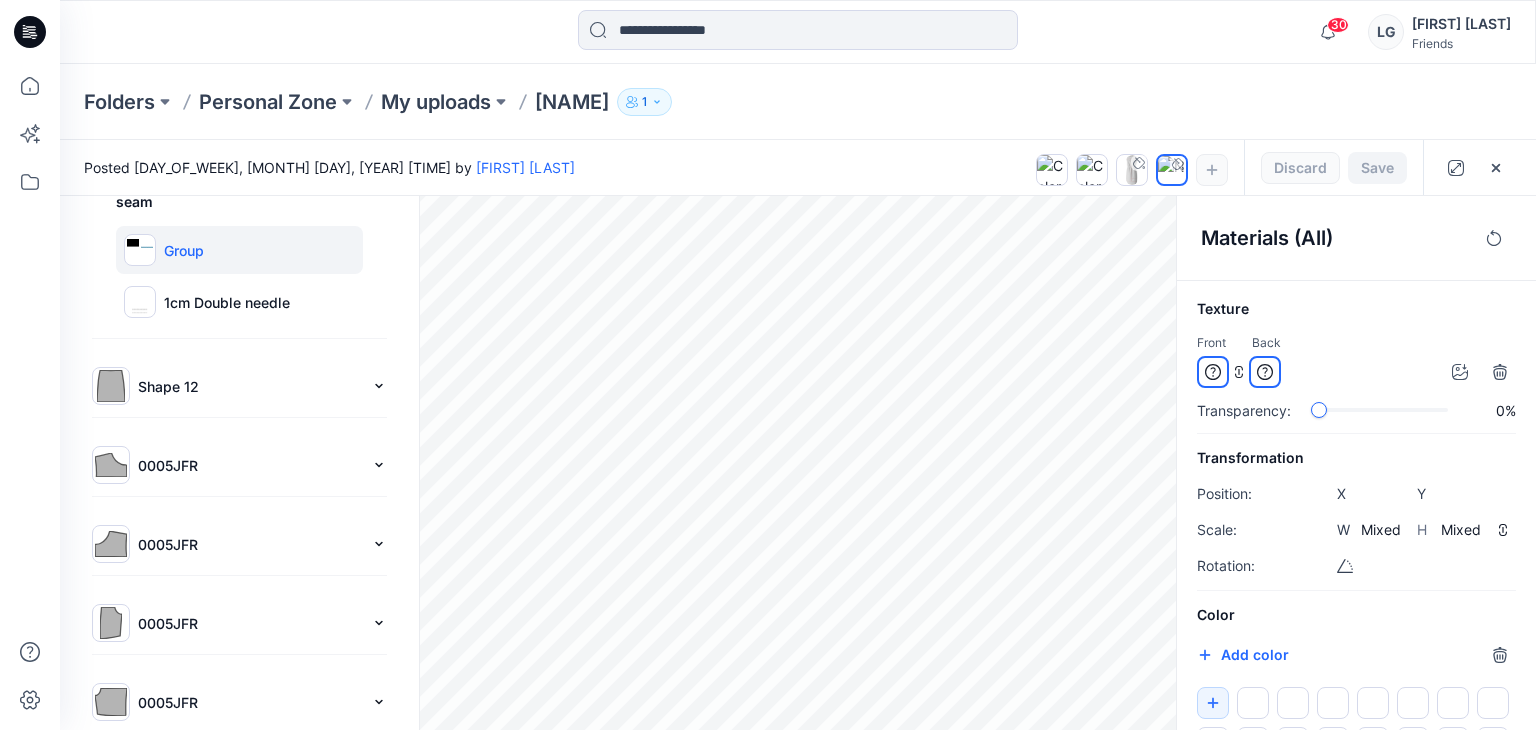 scroll, scrollTop: 200, scrollLeft: 0, axis: vertical 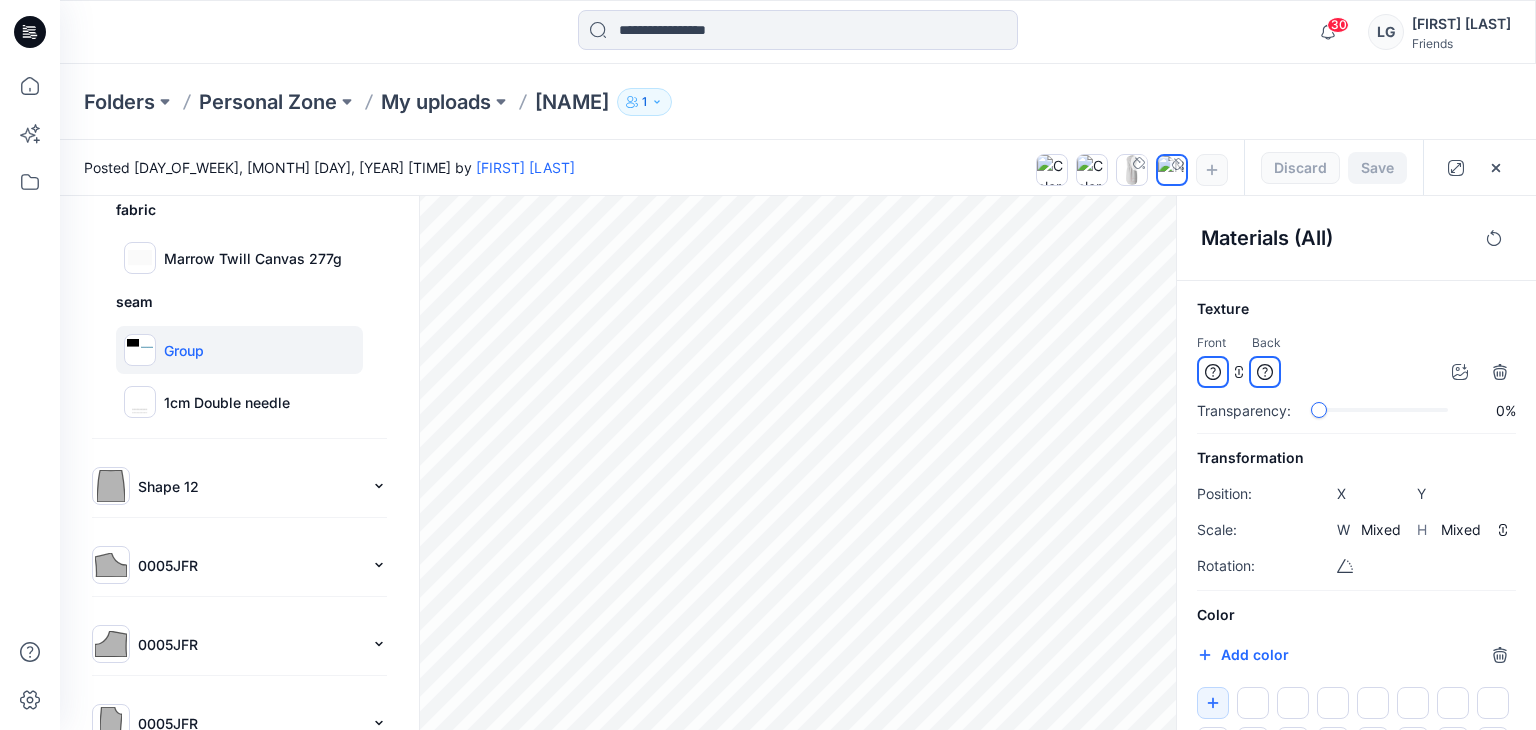 drag, startPoint x: 159, startPoint y: 473, endPoint x: 211, endPoint y: 486, distance: 53.600372 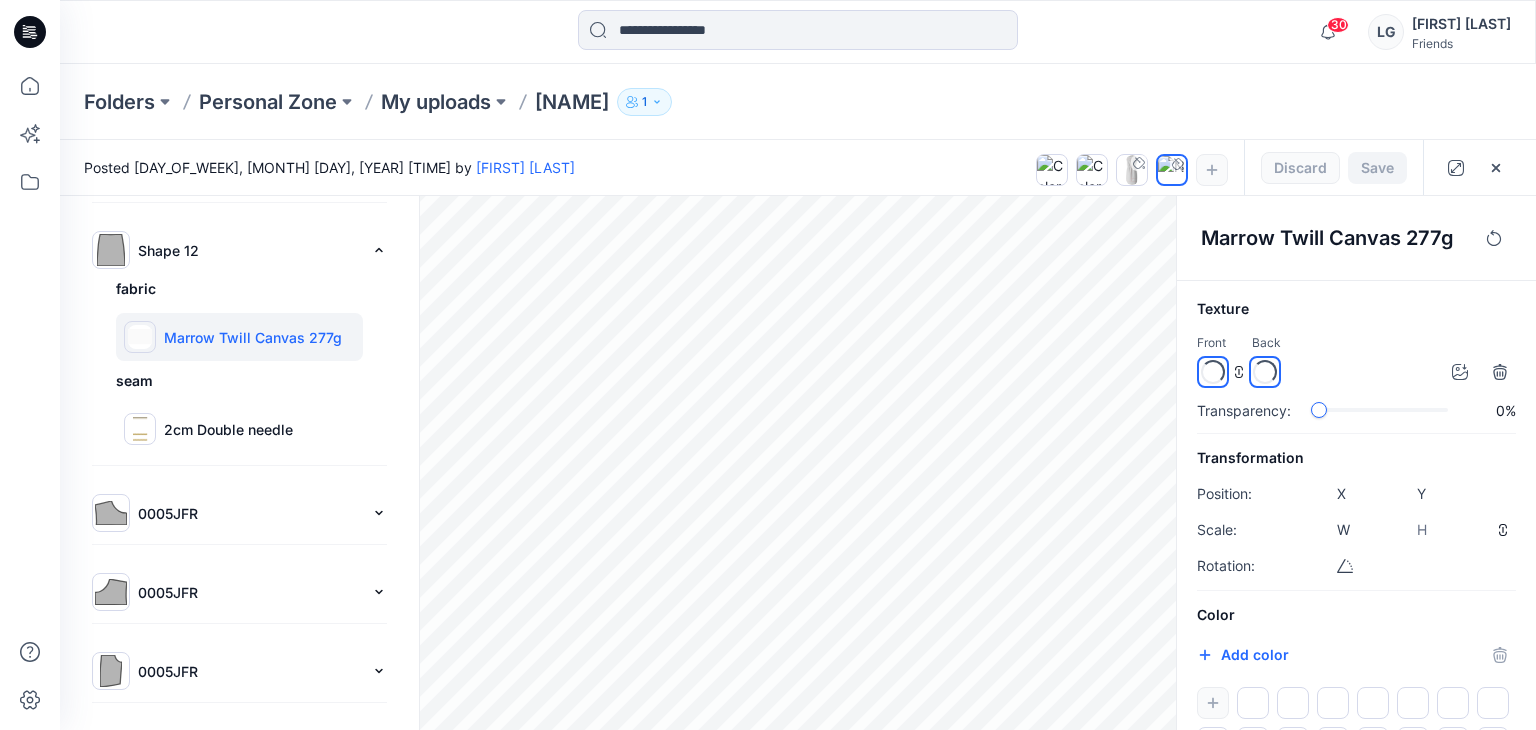 scroll, scrollTop: 0, scrollLeft: 0, axis: both 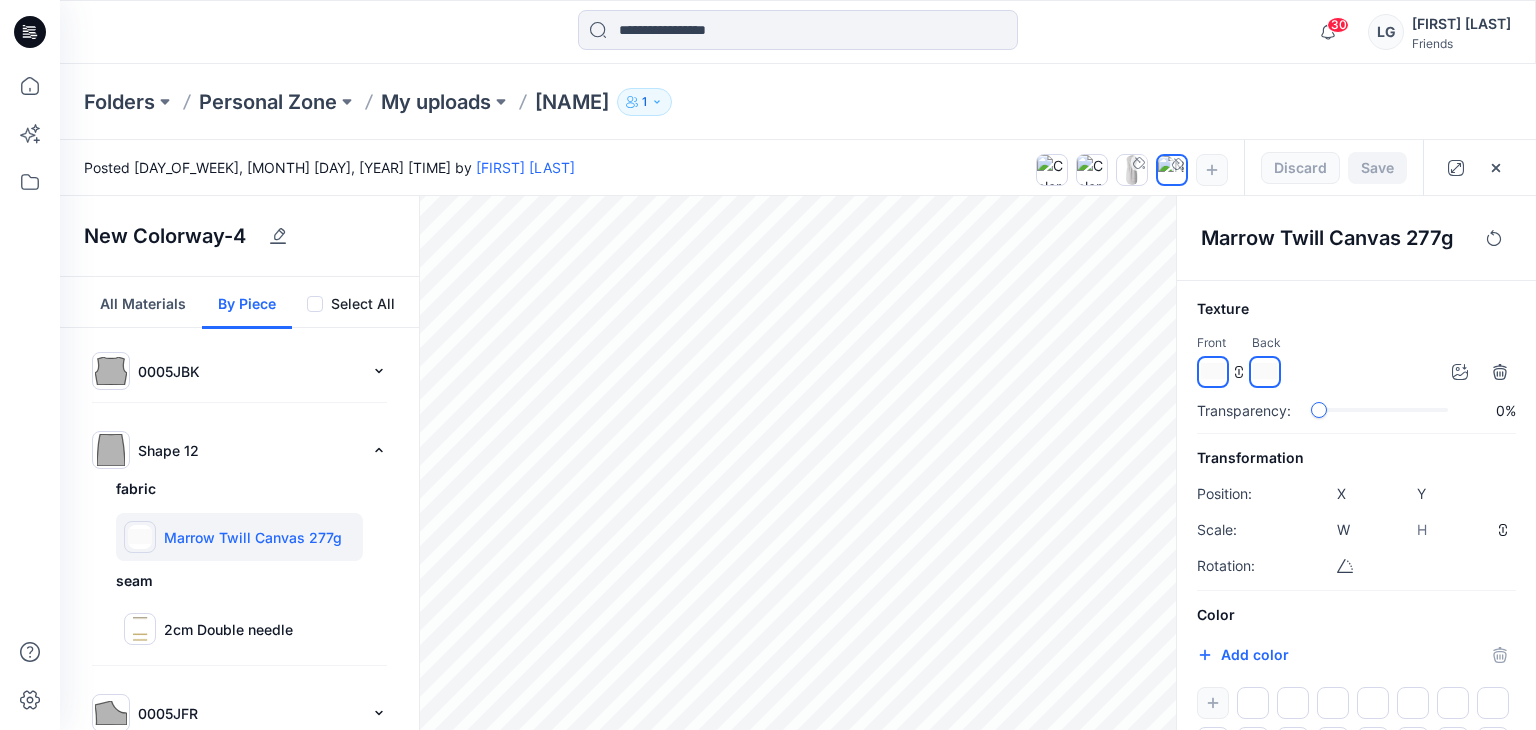 click on "Shape 12" at bounding box center [250, 450] 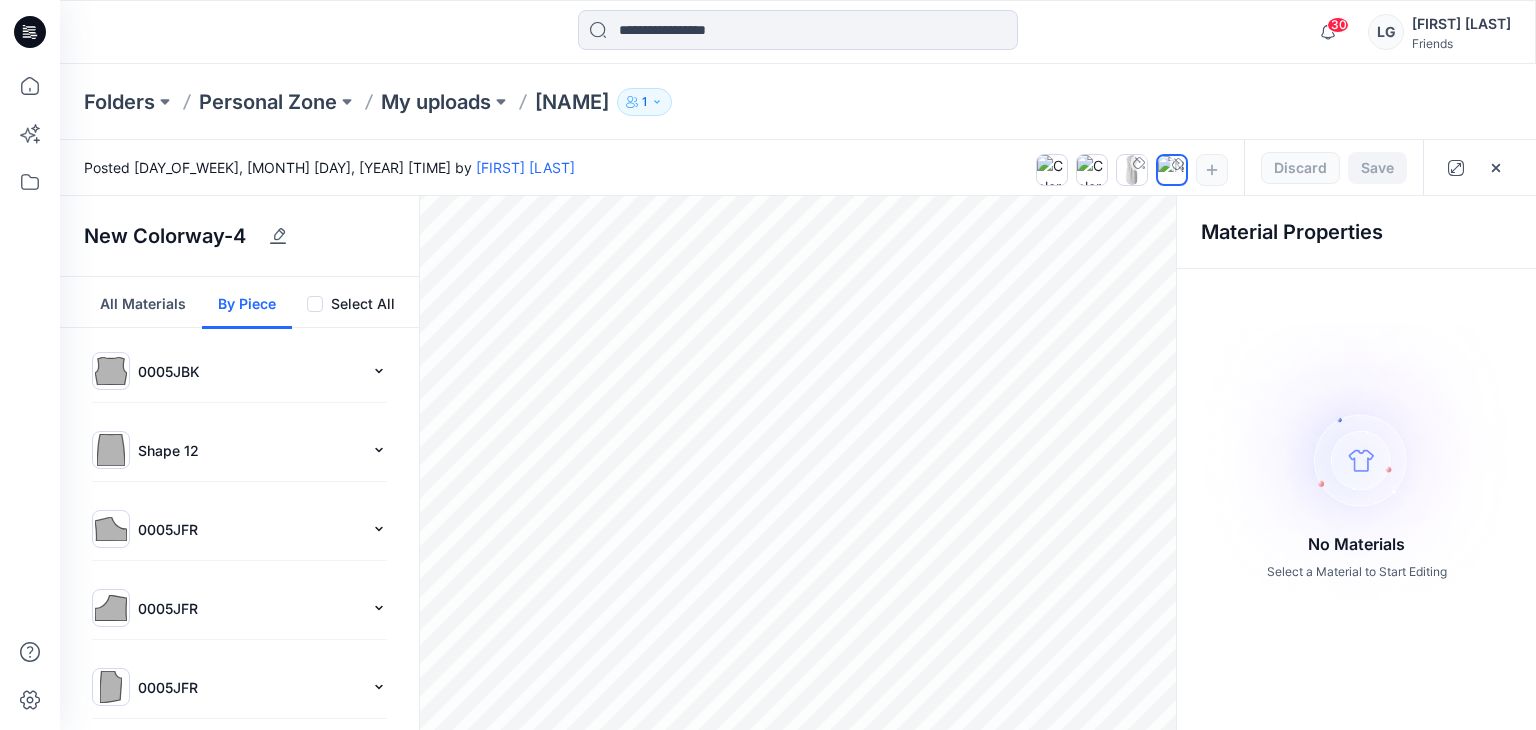 scroll, scrollTop: 100, scrollLeft: 0, axis: vertical 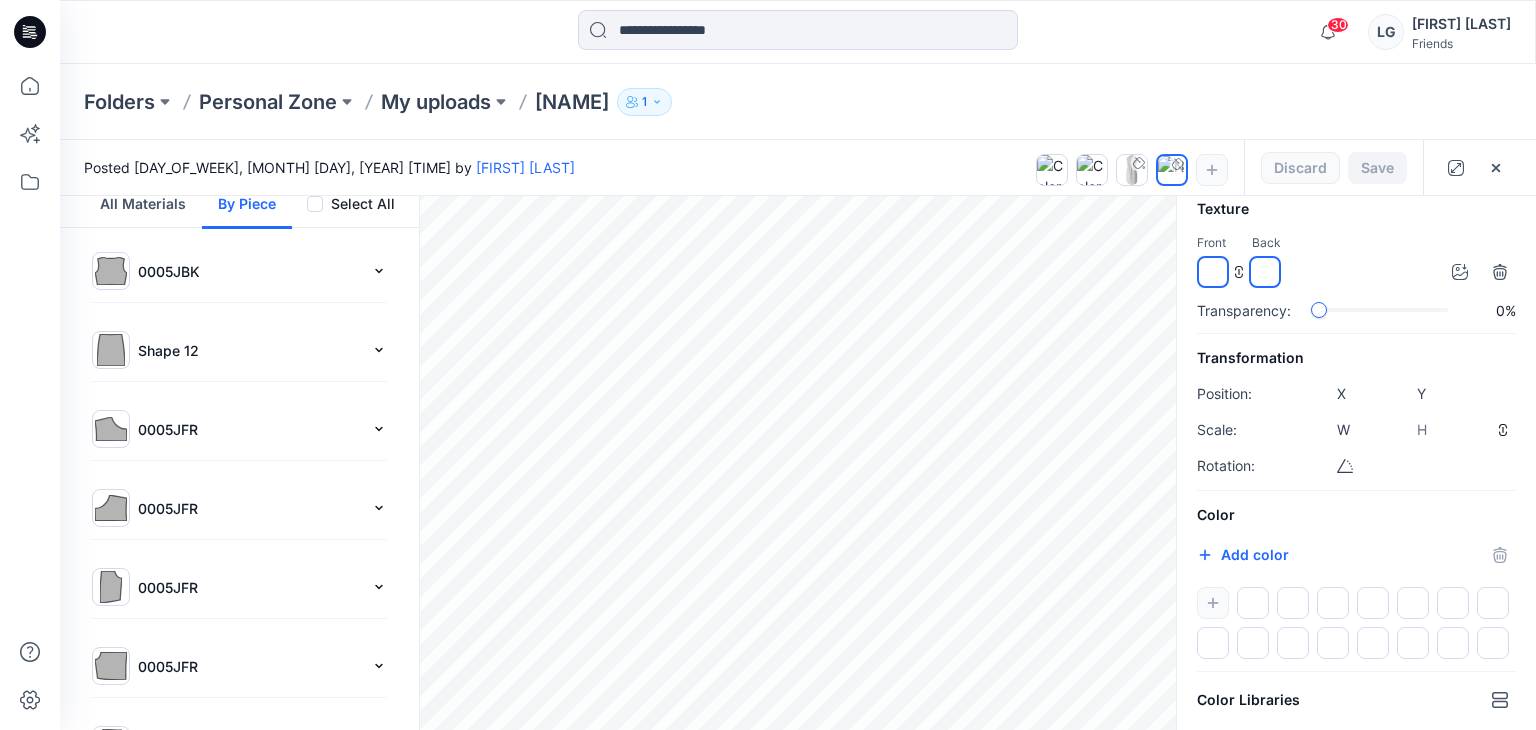click at bounding box center (1356, 623) 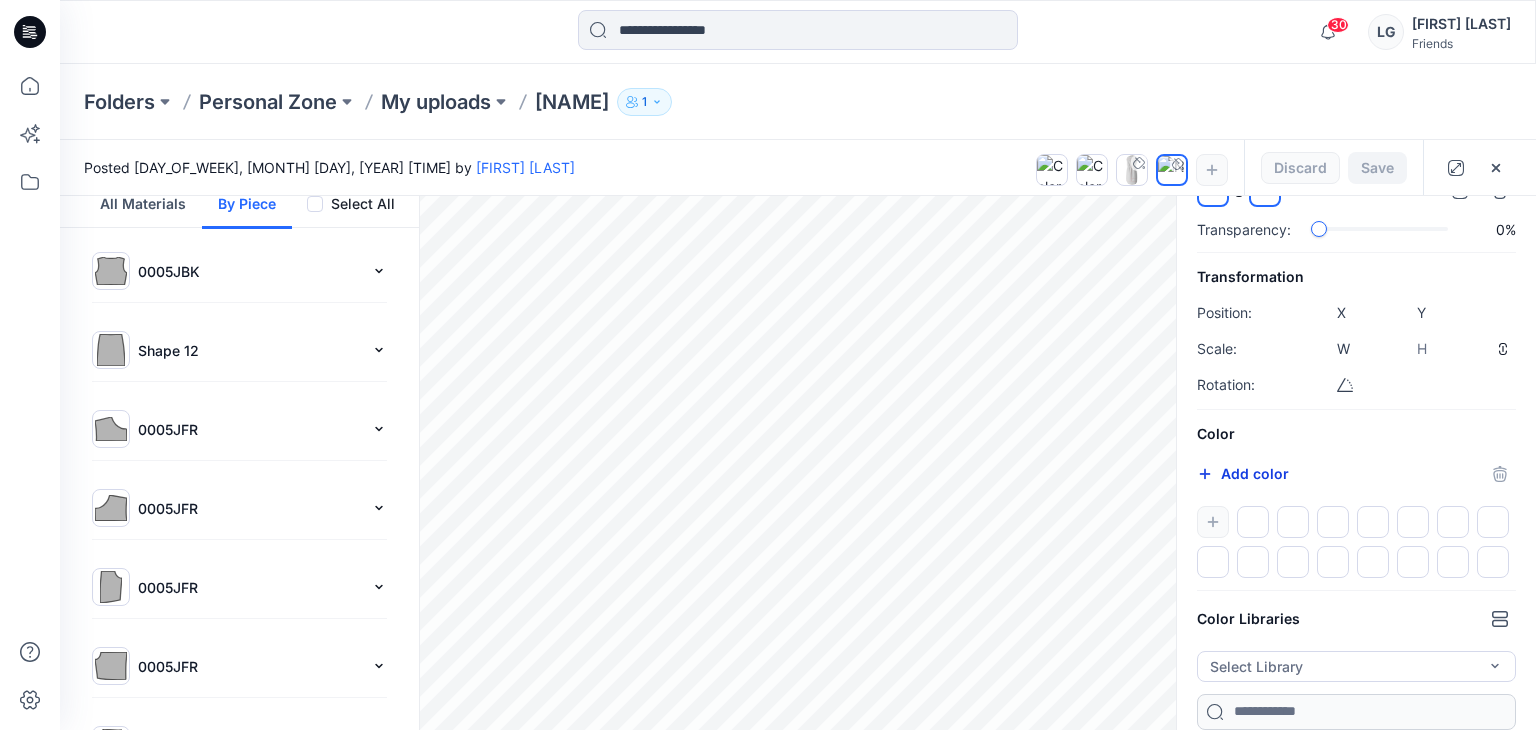 click on "Add color" at bounding box center (1243, 474) 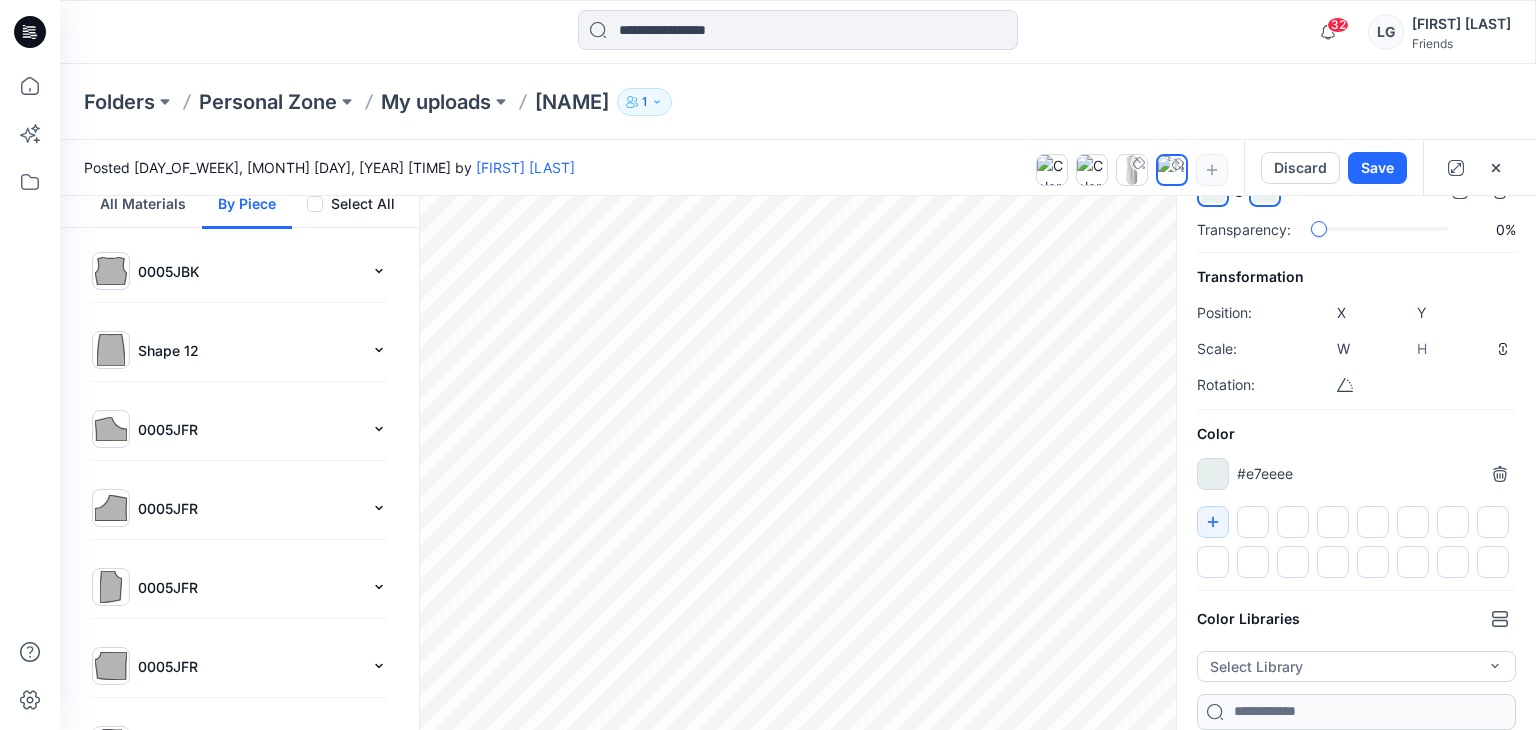 type on "*******" 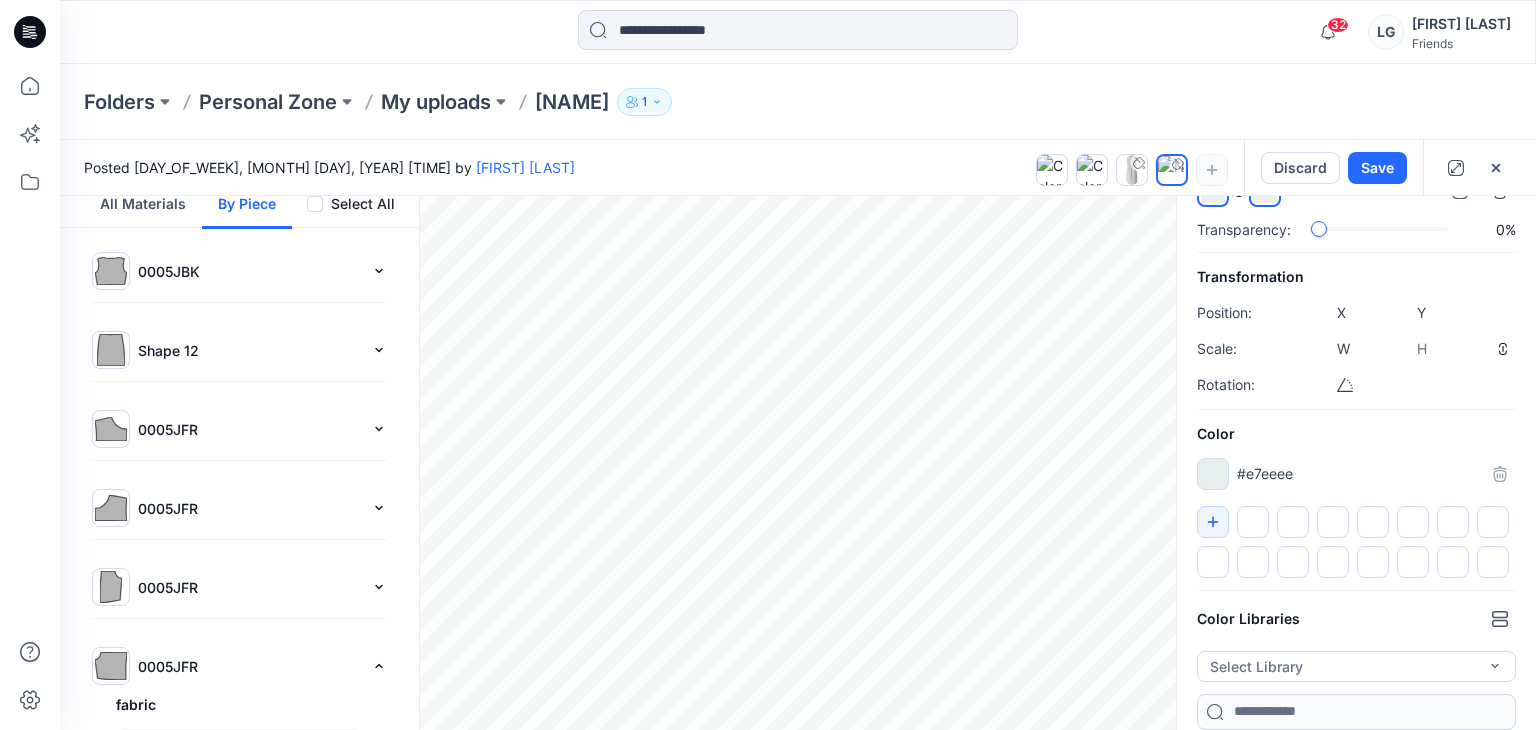 type on "****" 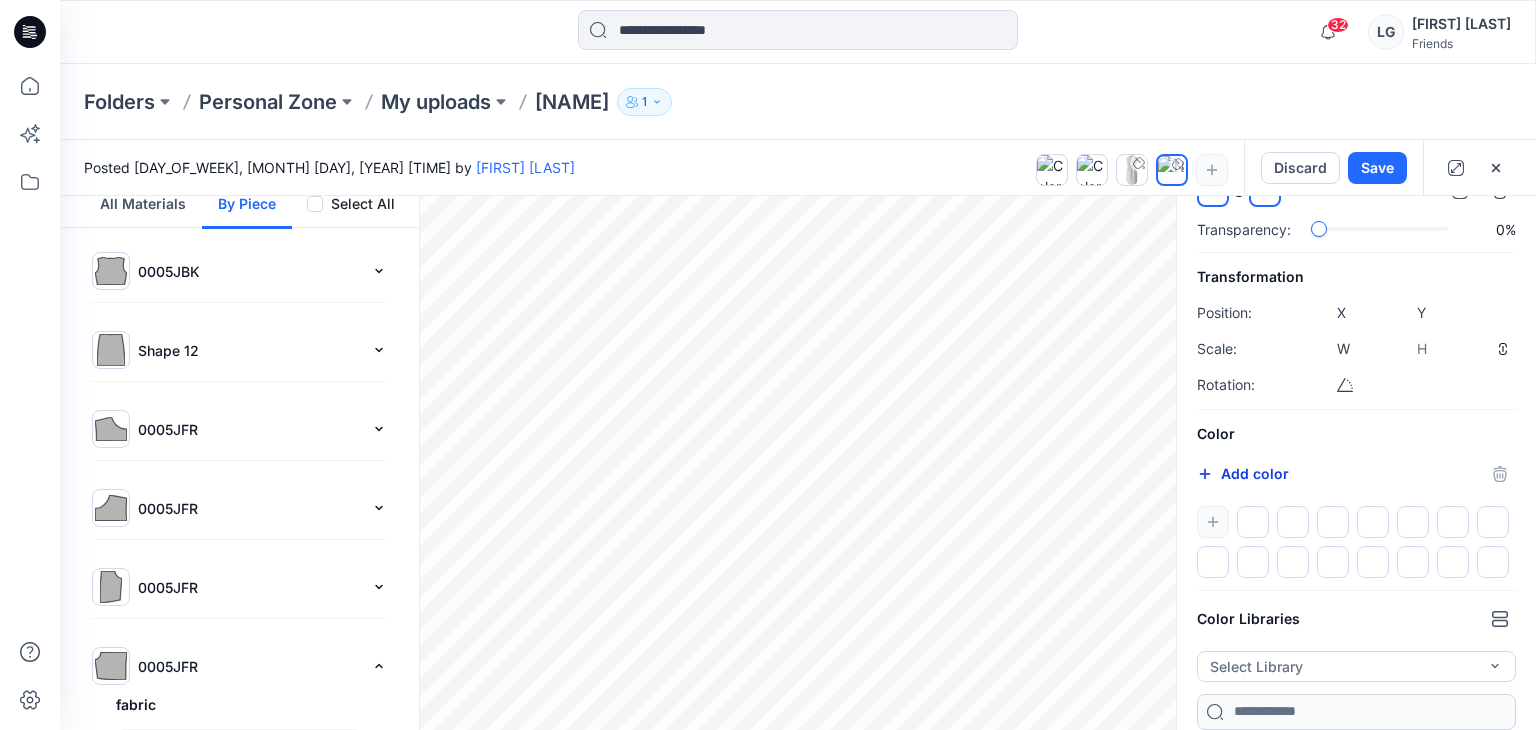 click on "Add color" at bounding box center (1243, 474) 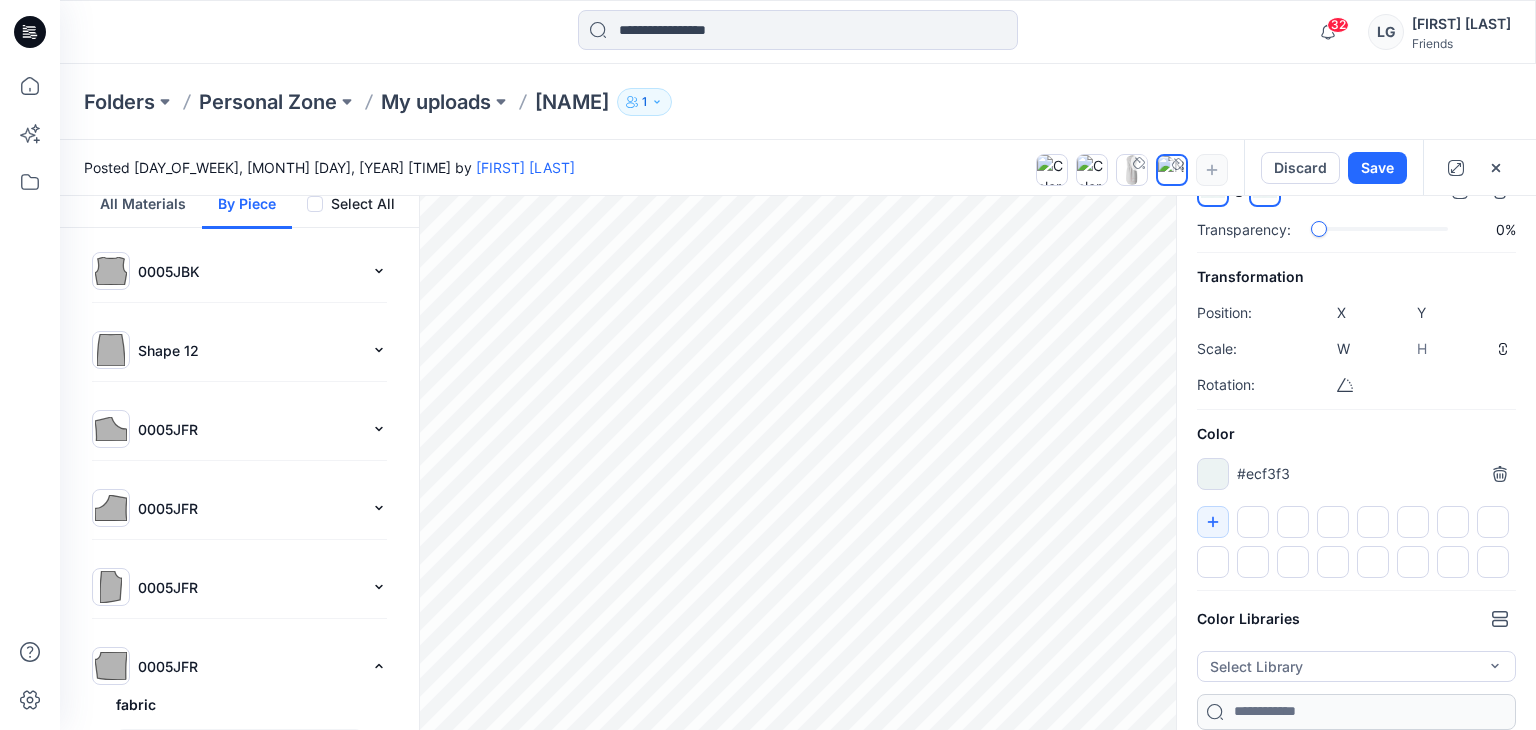 type on "*******" 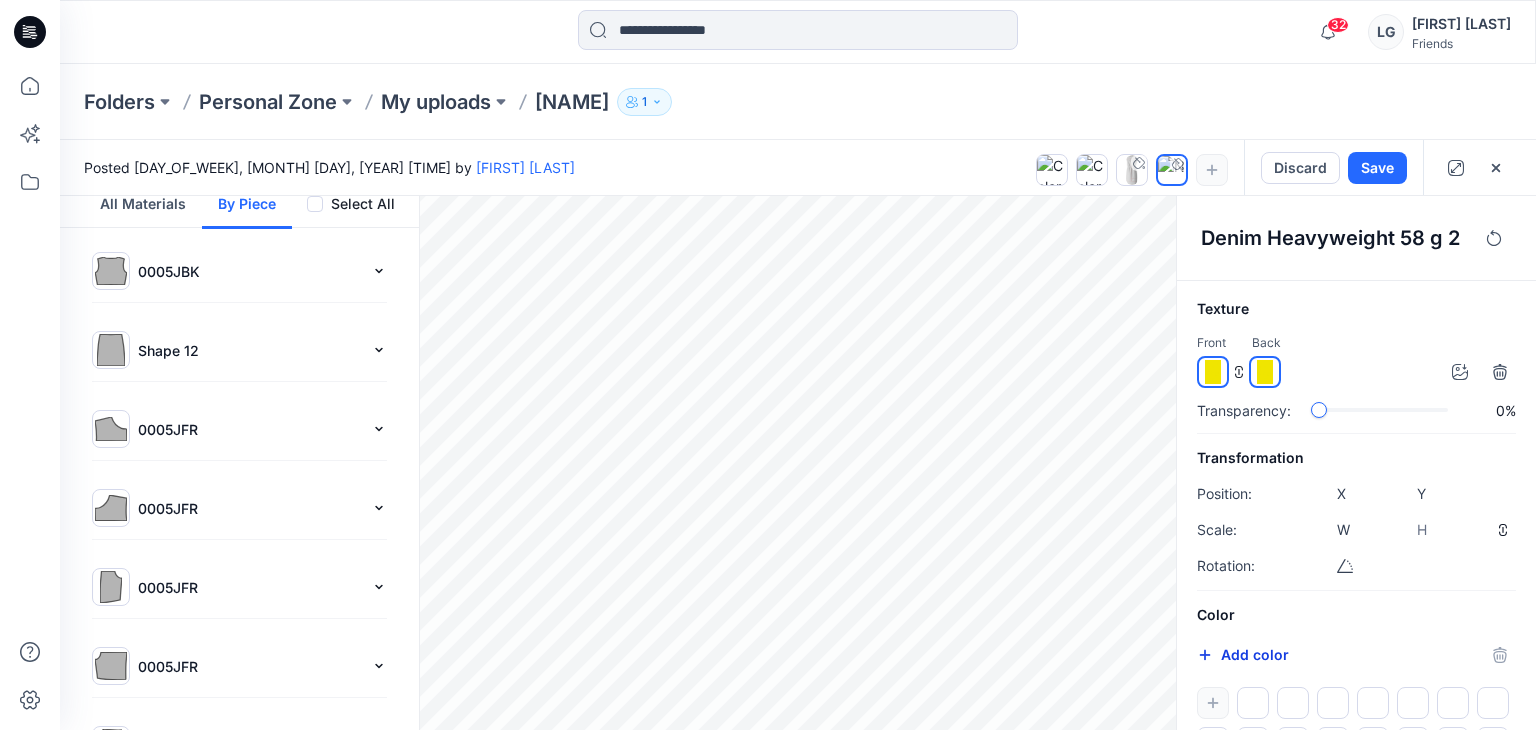 click on "Add color" at bounding box center (1243, 655) 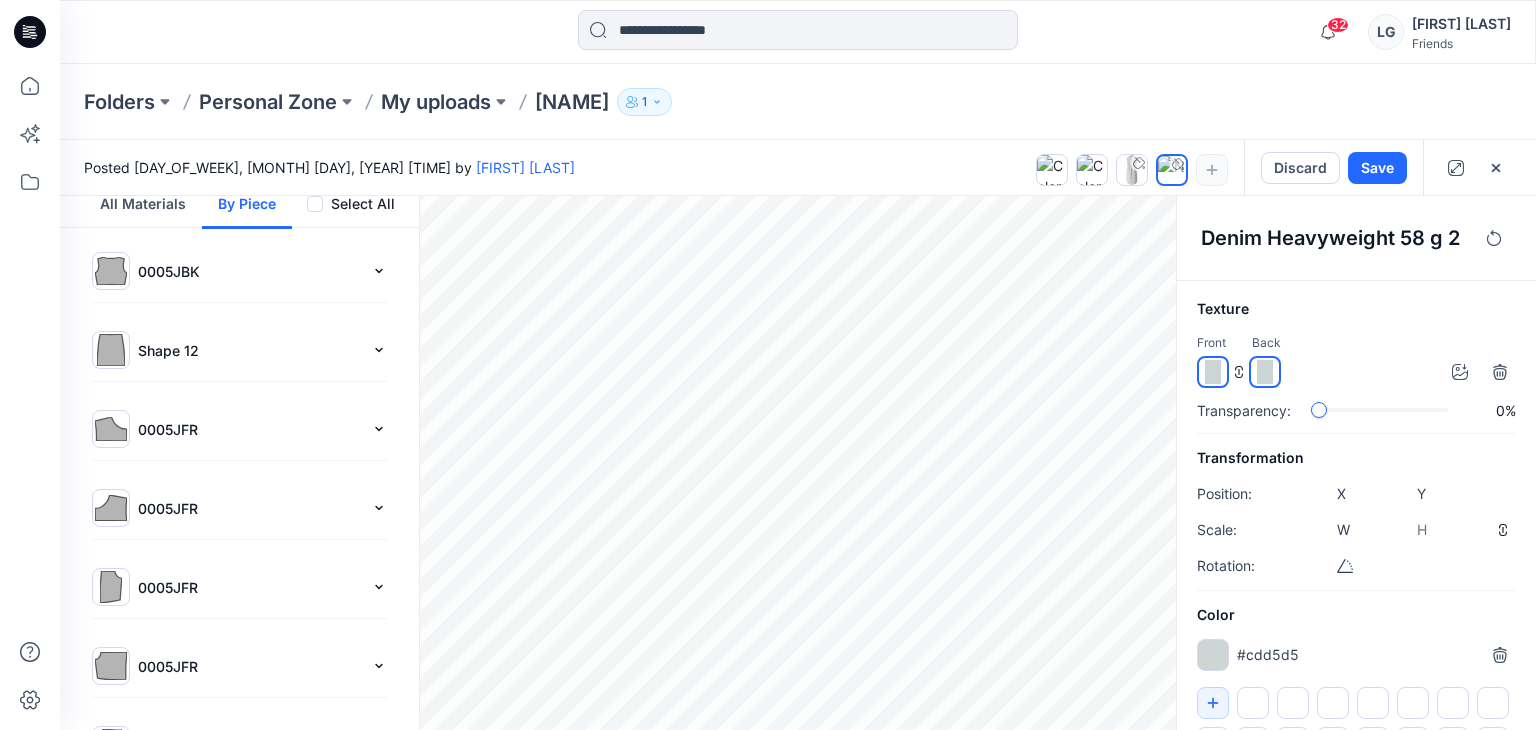 type on "*******" 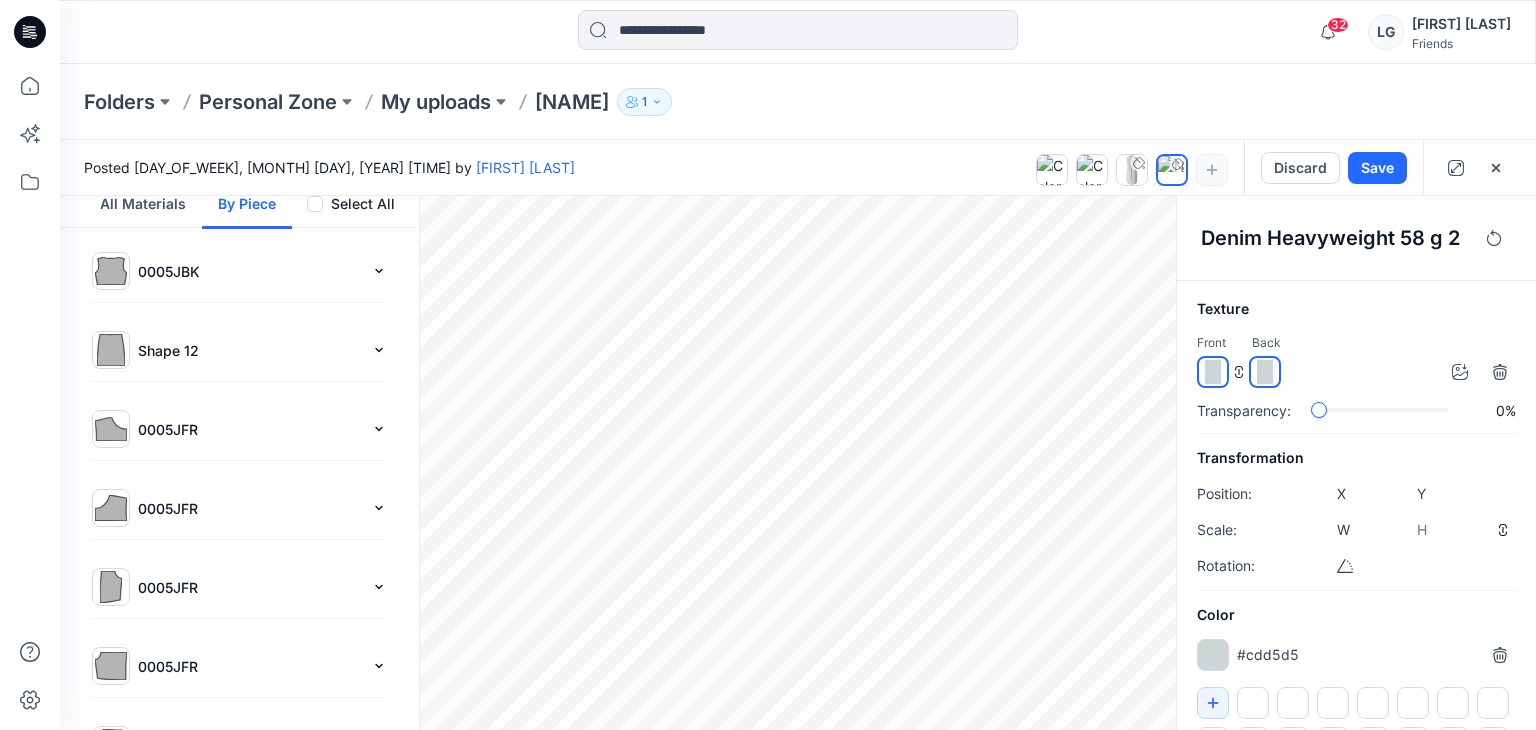 type on "****" 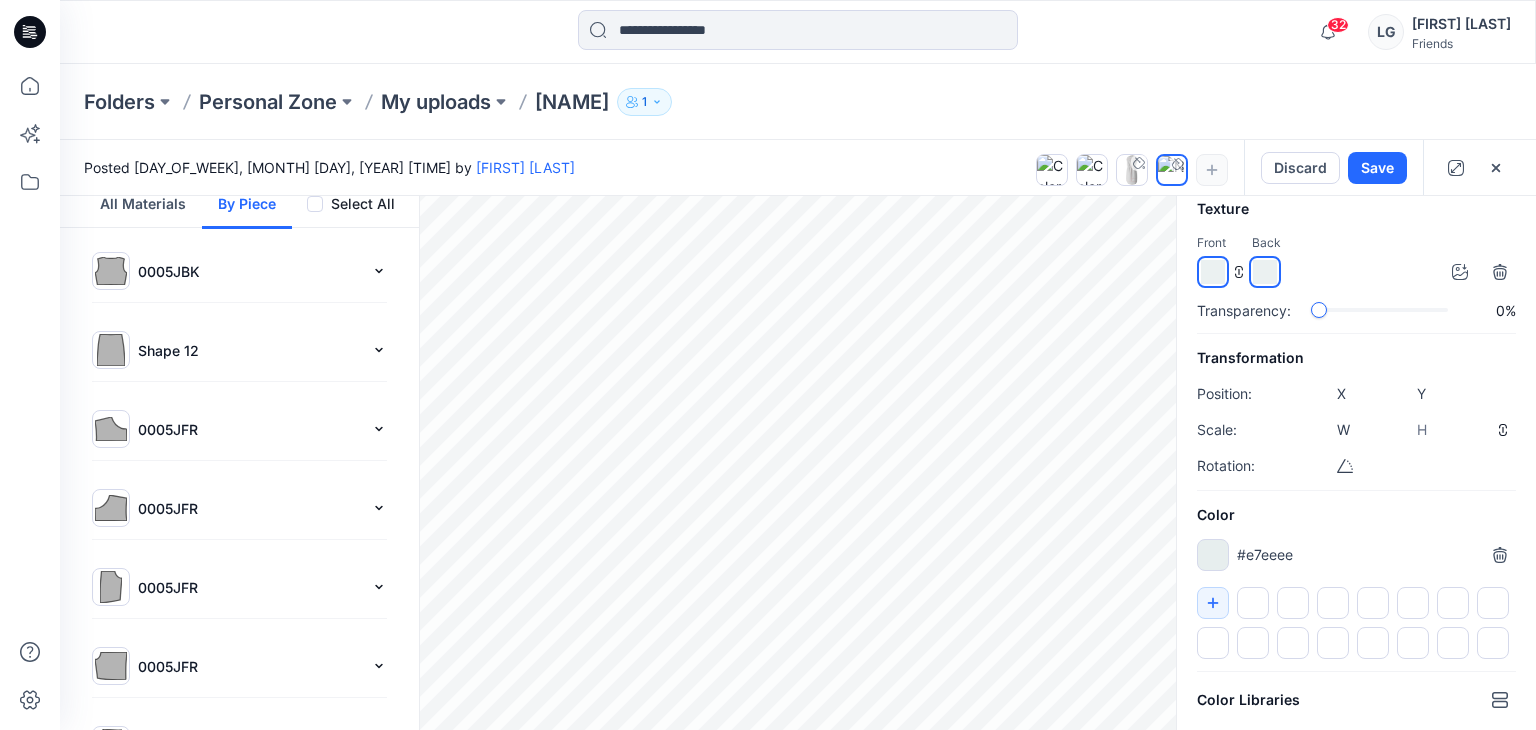 scroll, scrollTop: 183, scrollLeft: 0, axis: vertical 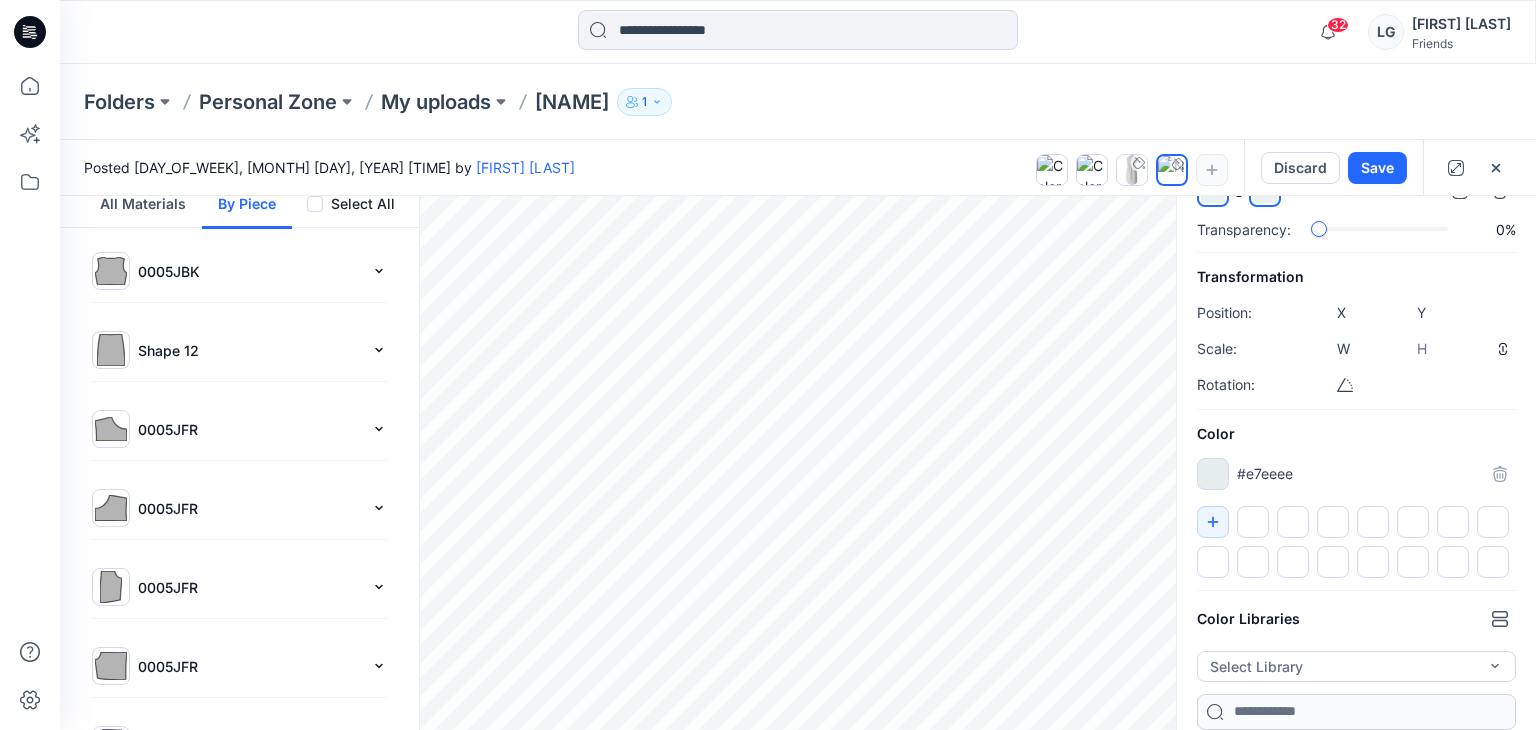 type on "****" 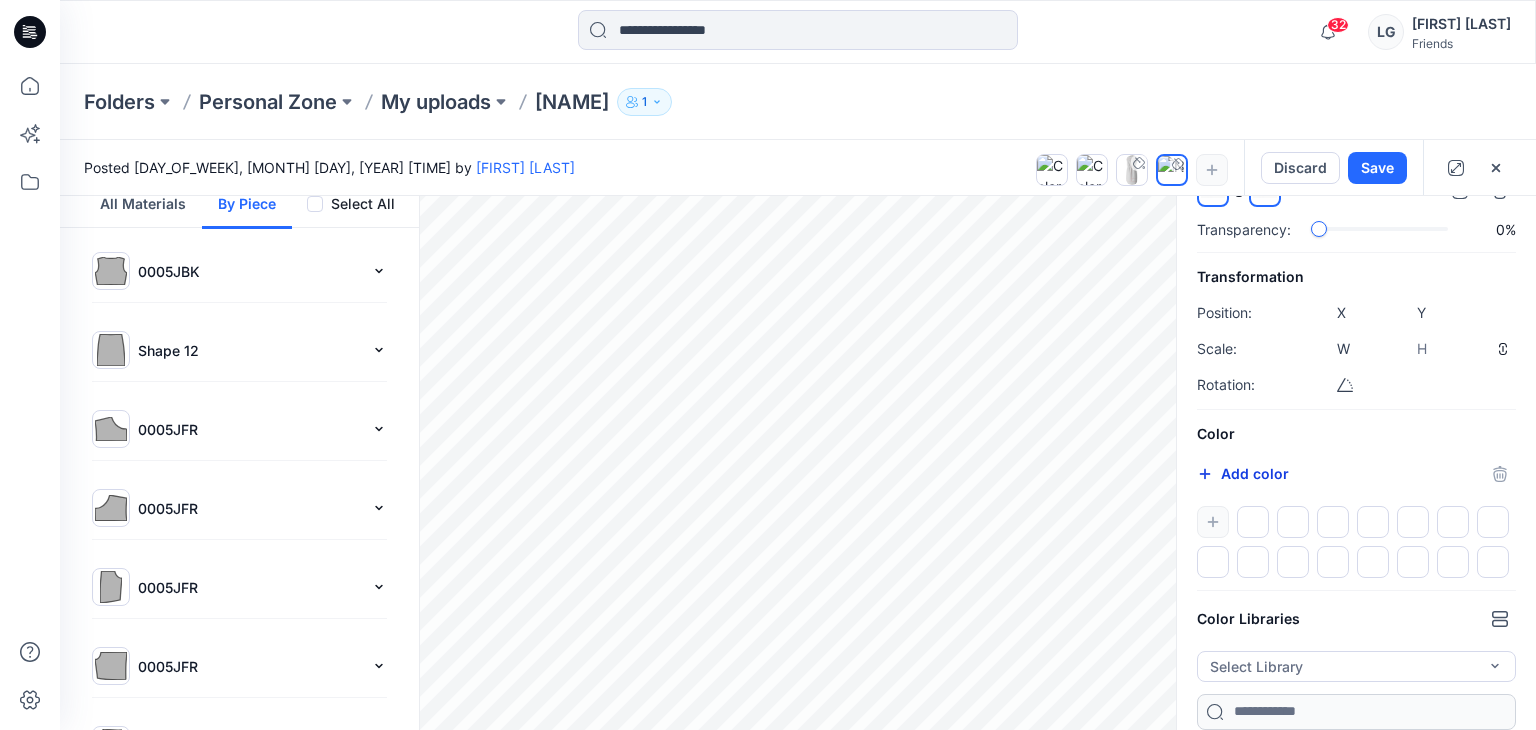 click on "Add color" at bounding box center (1243, 474) 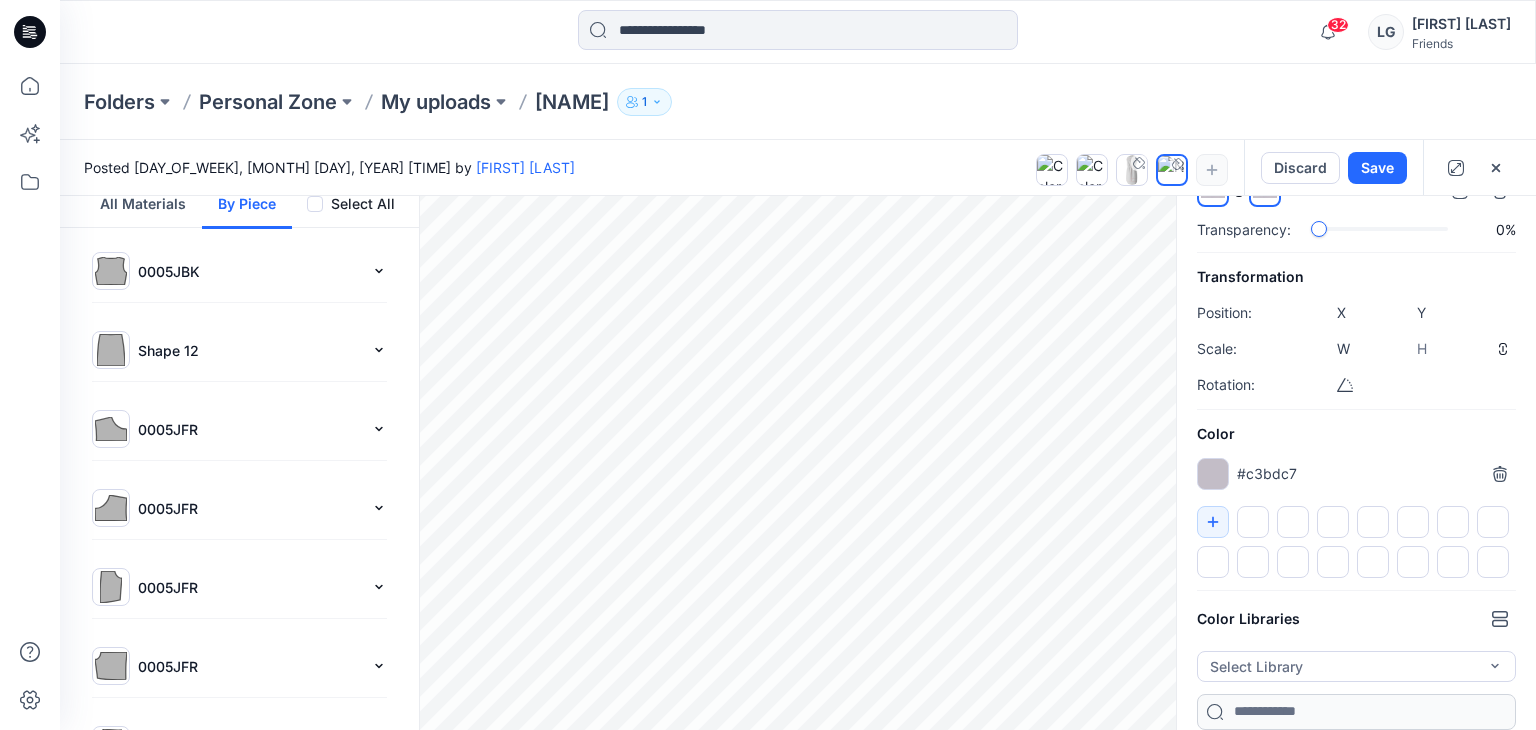 type on "*******" 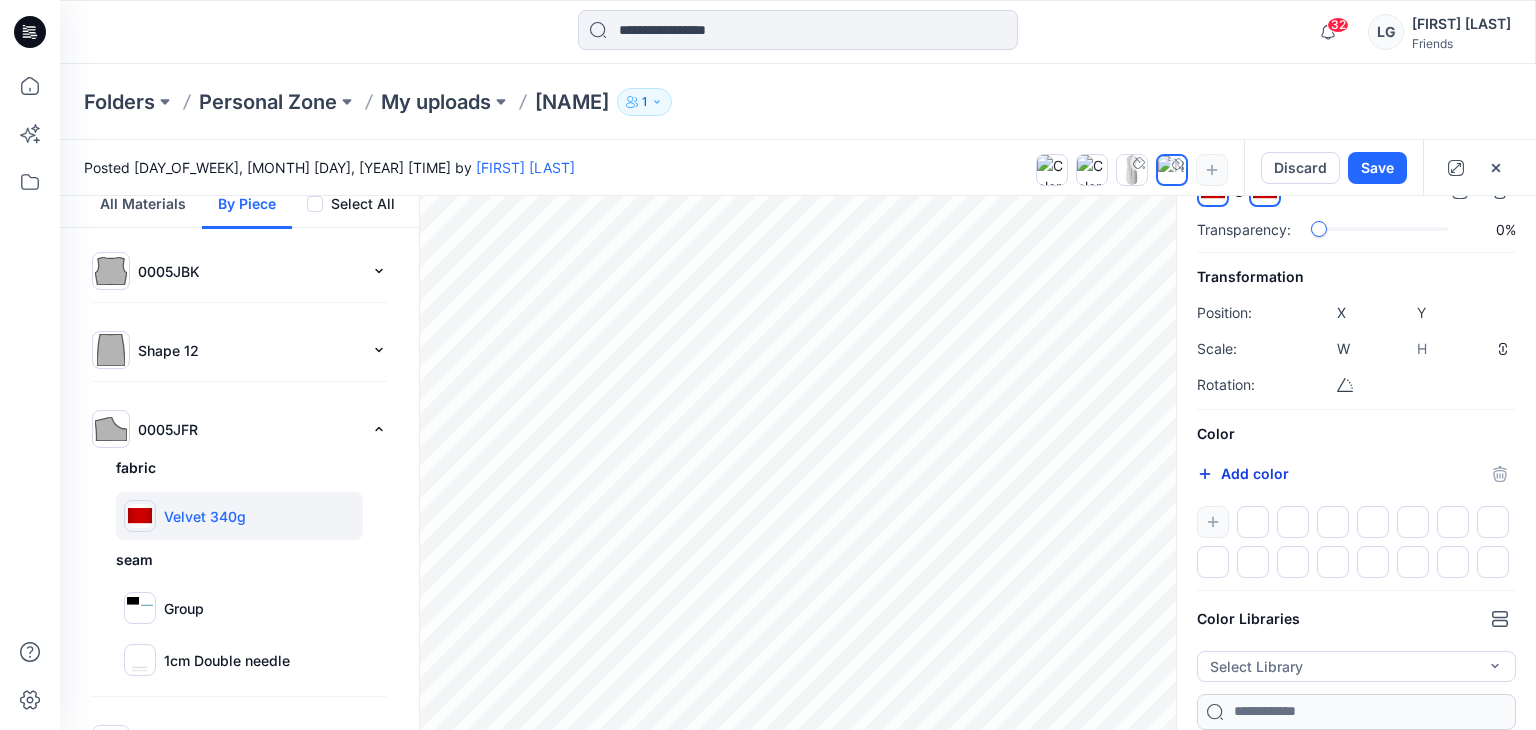 drag, startPoint x: 1260, startPoint y: 473, endPoint x: 1272, endPoint y: 464, distance: 15 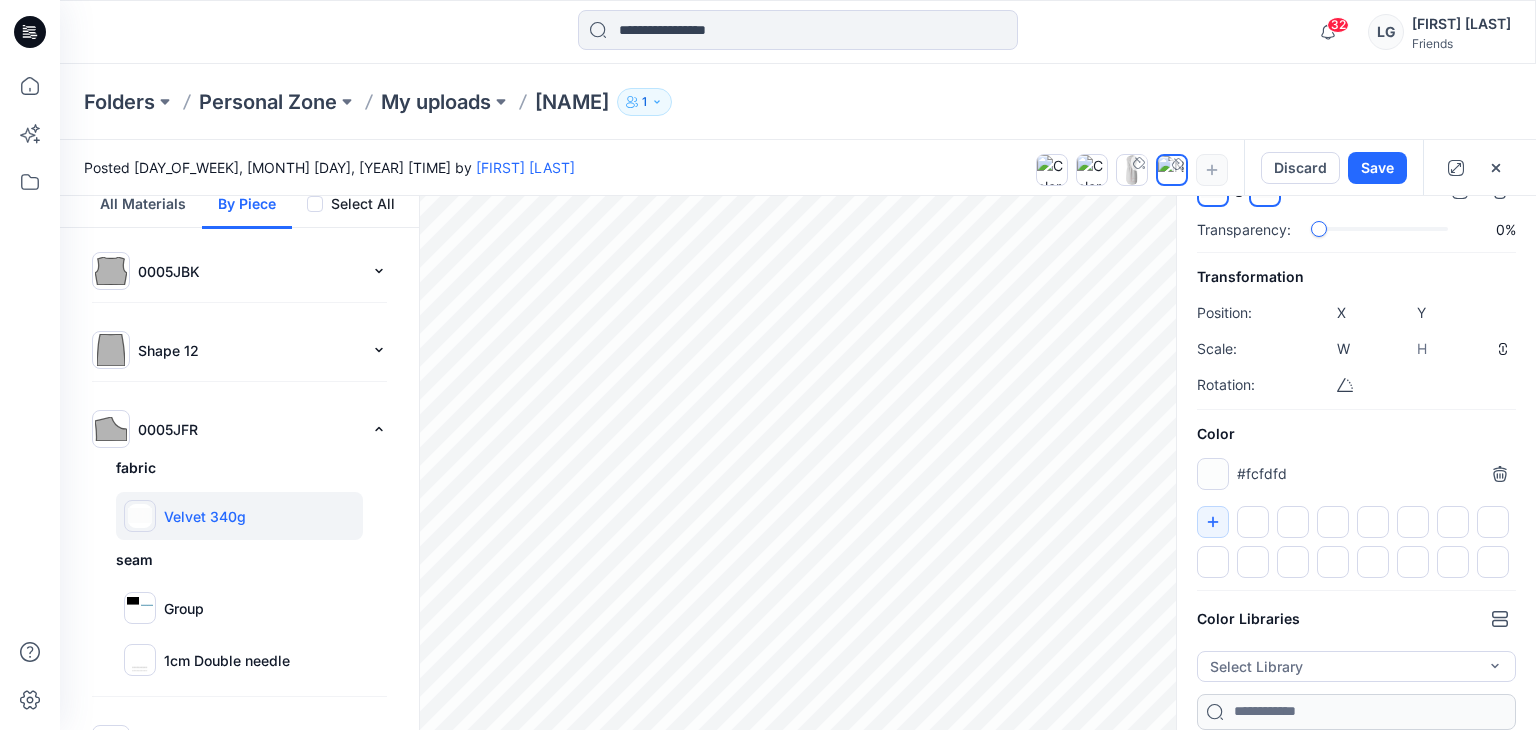 type on "*******" 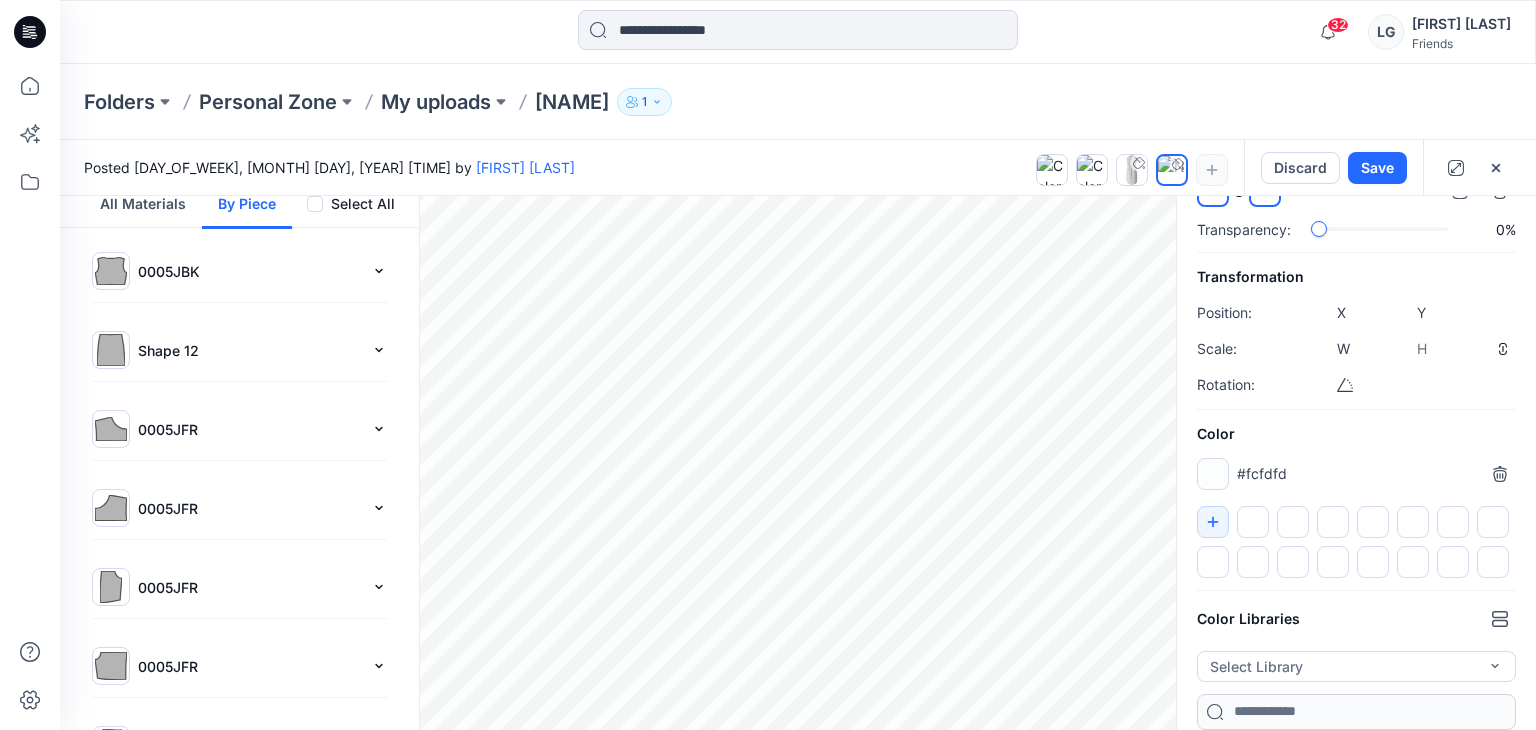 type on "****" 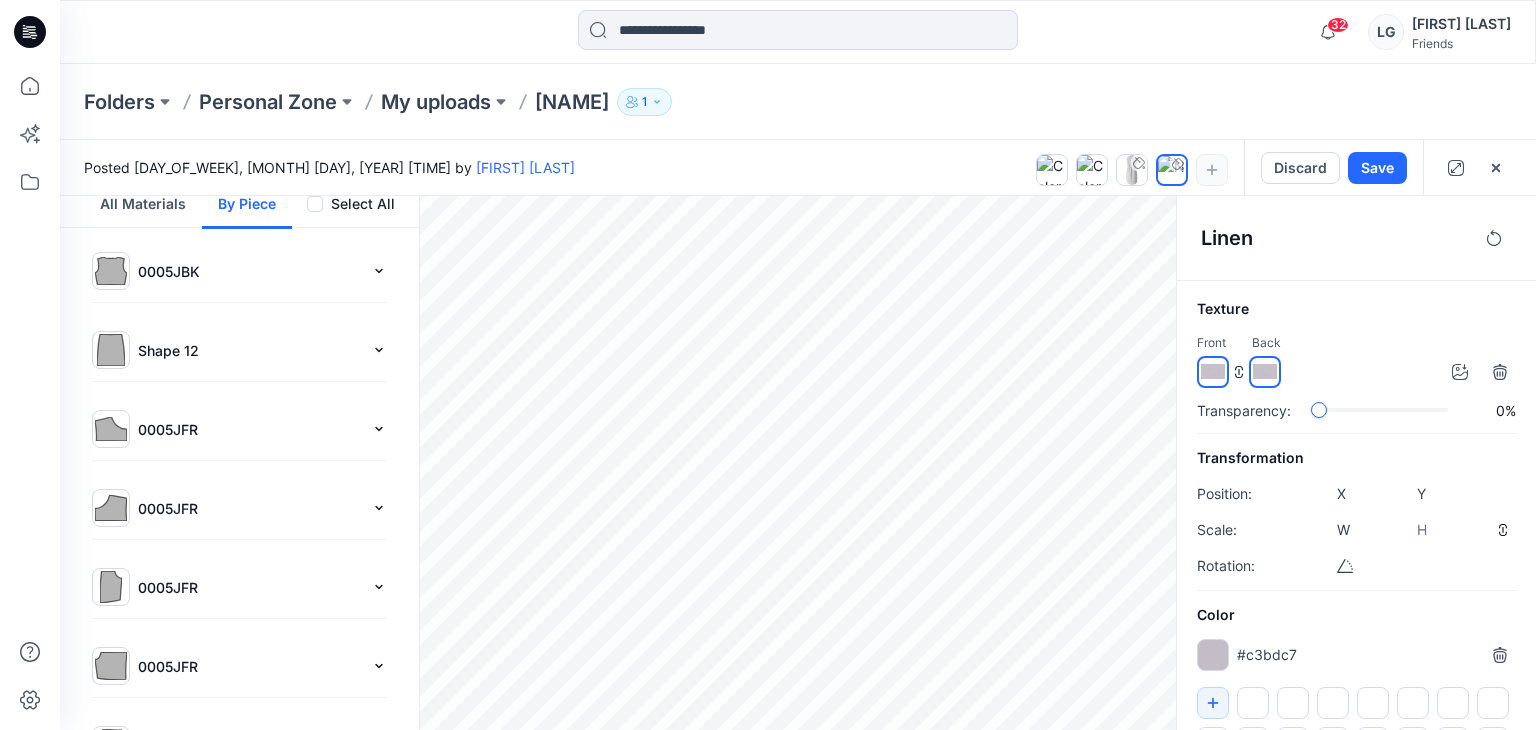 scroll, scrollTop: 183, scrollLeft: 0, axis: vertical 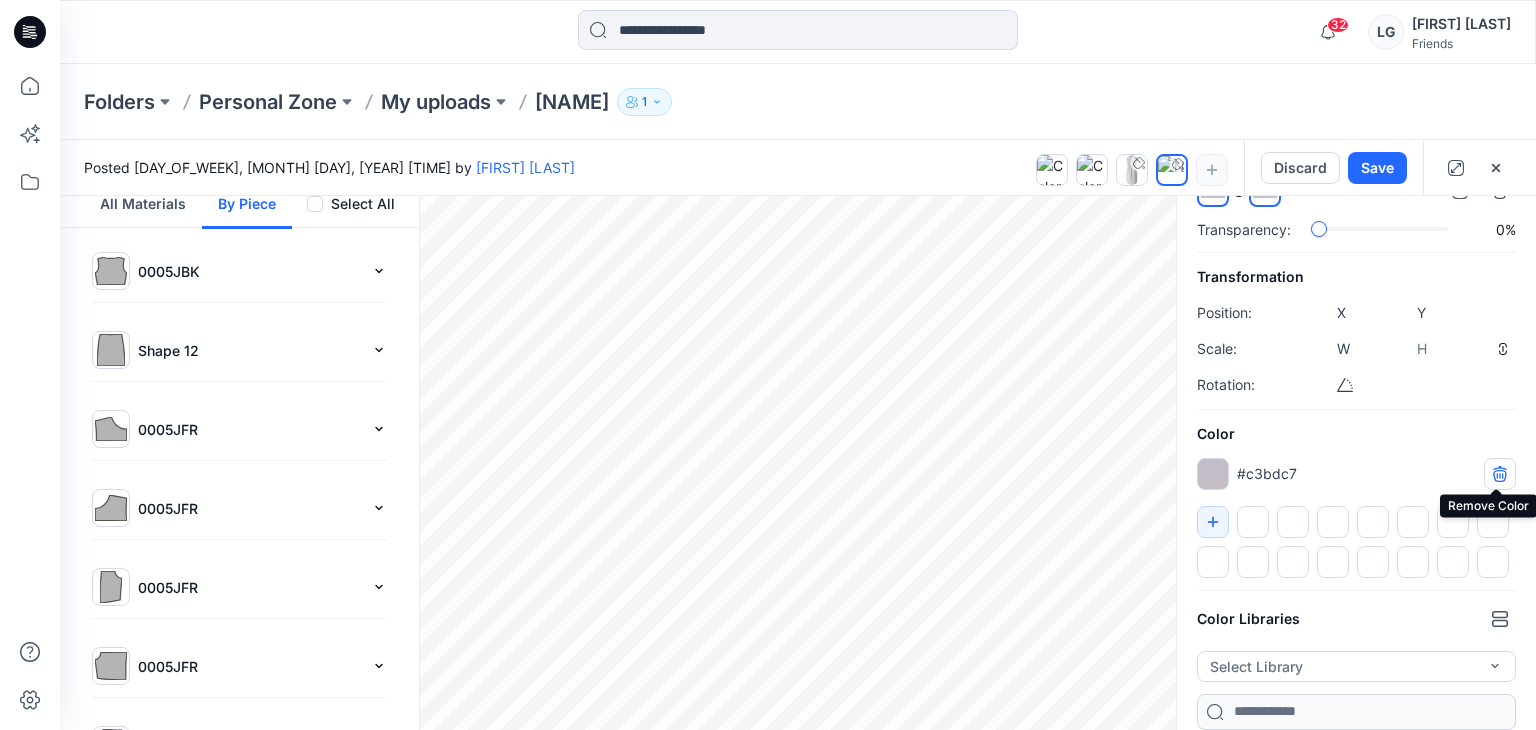 click 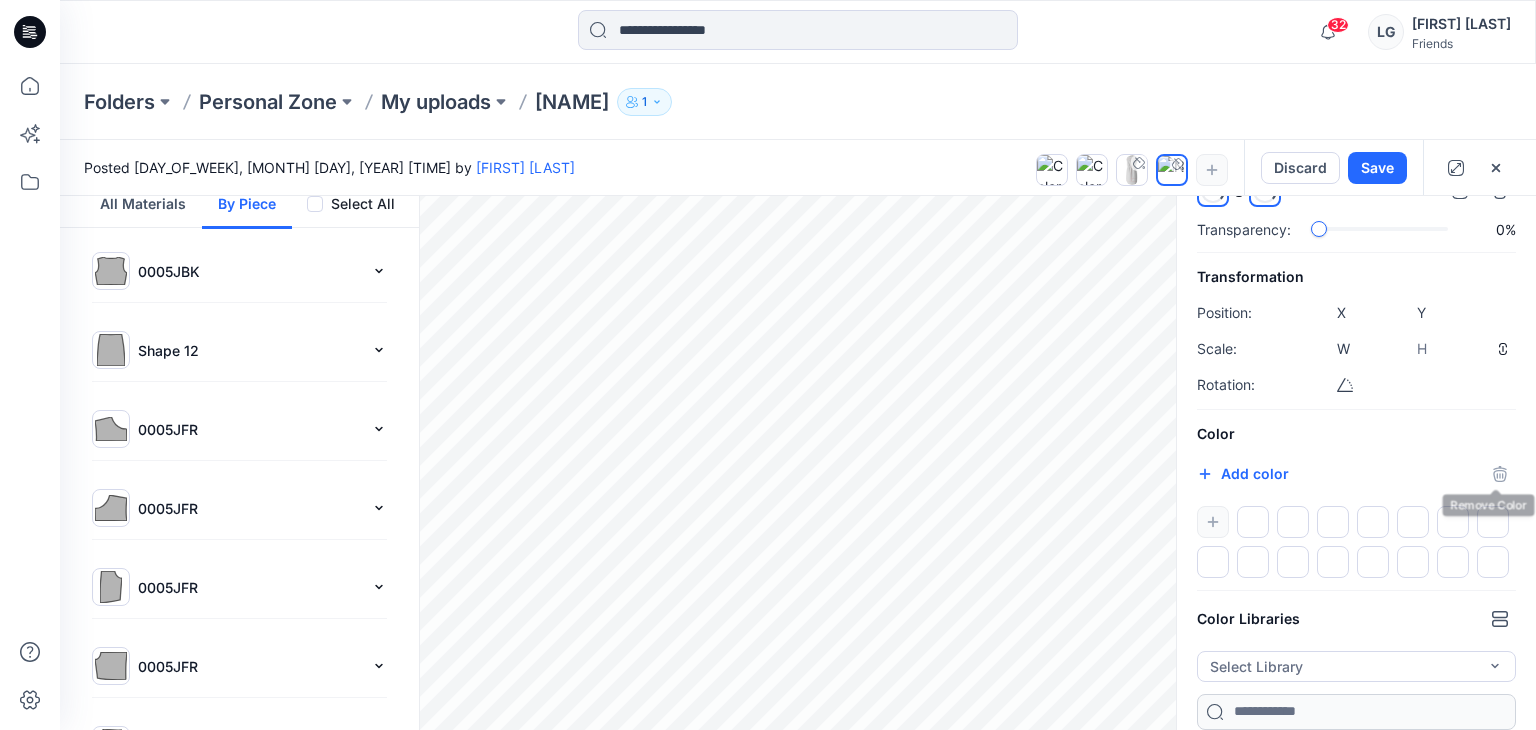 scroll, scrollTop: 182, scrollLeft: 0, axis: vertical 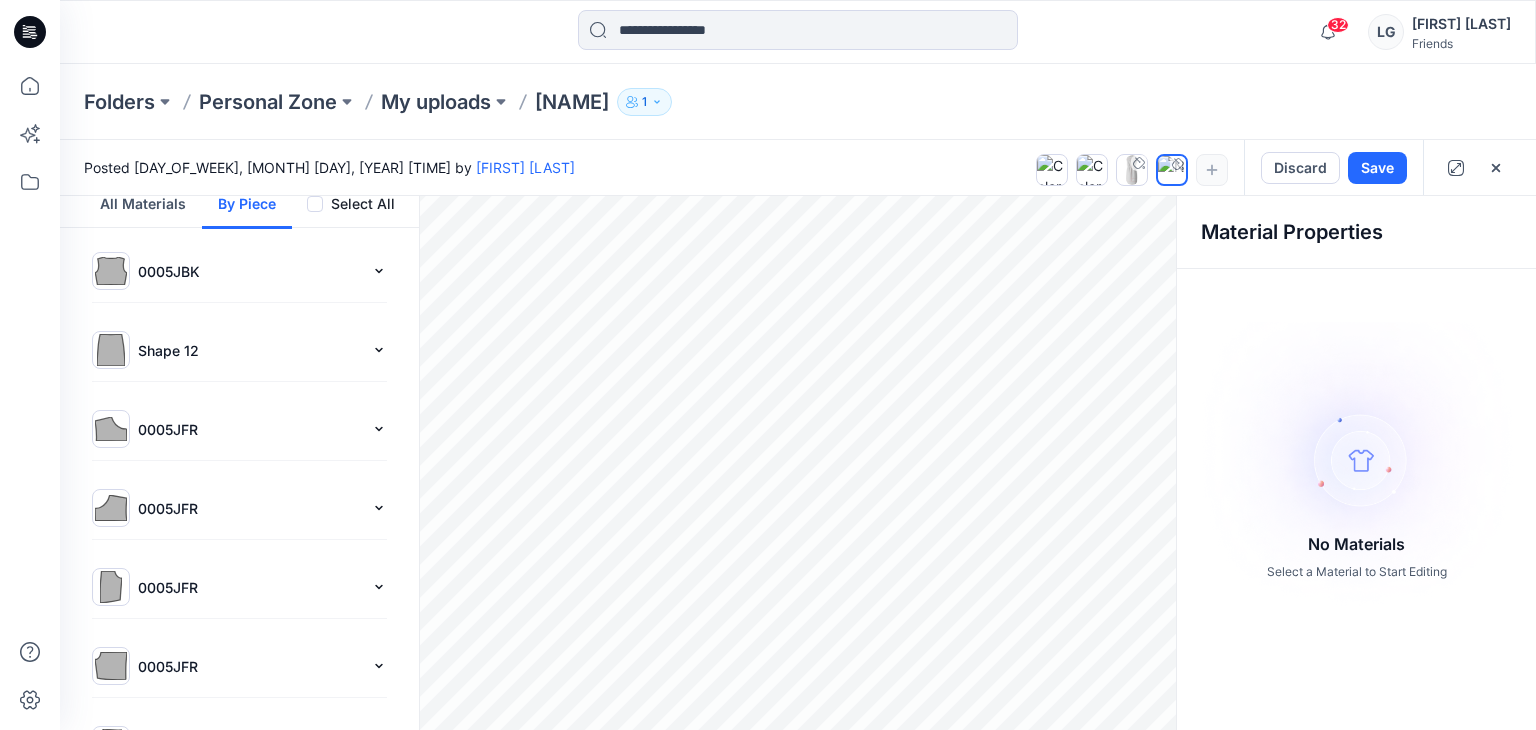 click on "By Piece" at bounding box center (247, 203) 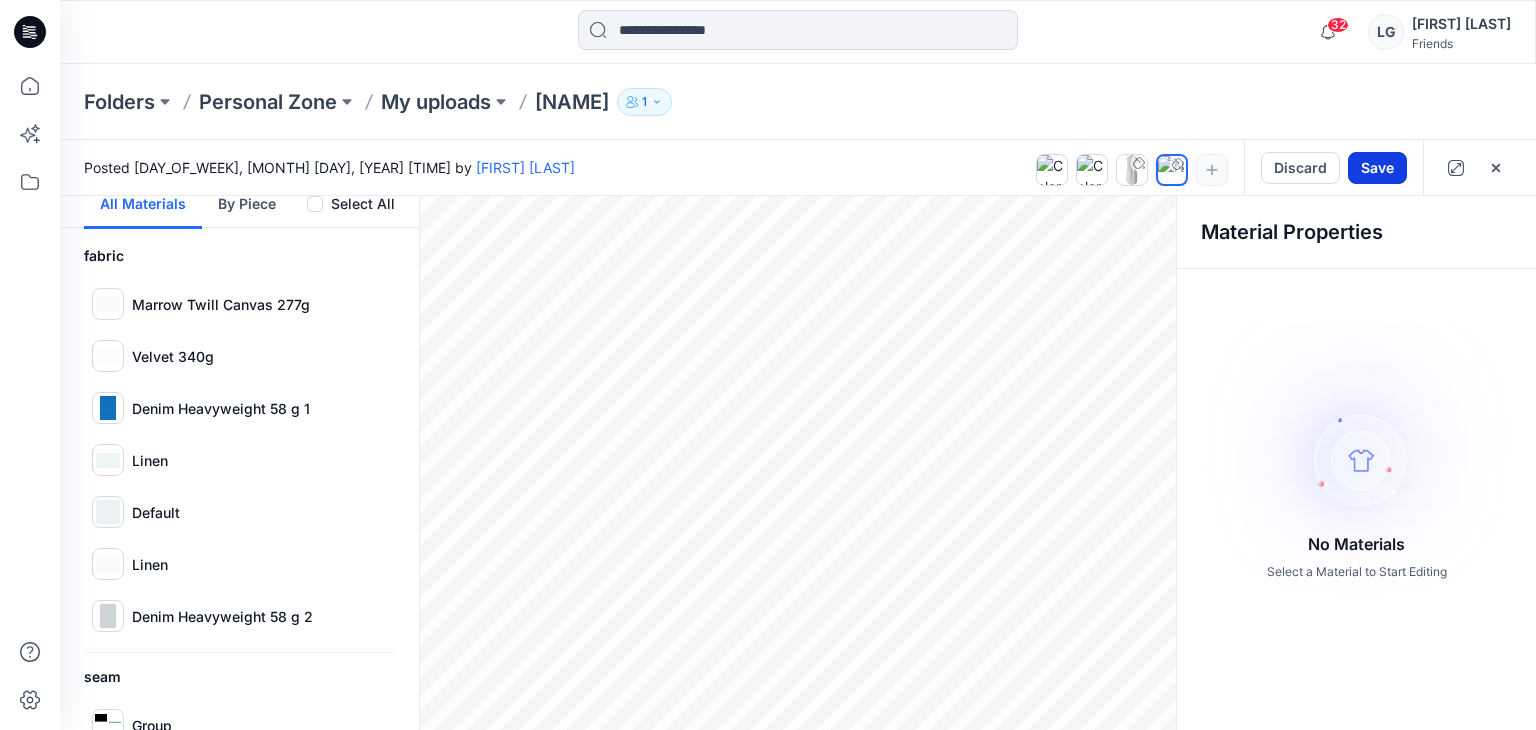 click on "Save" at bounding box center [1377, 168] 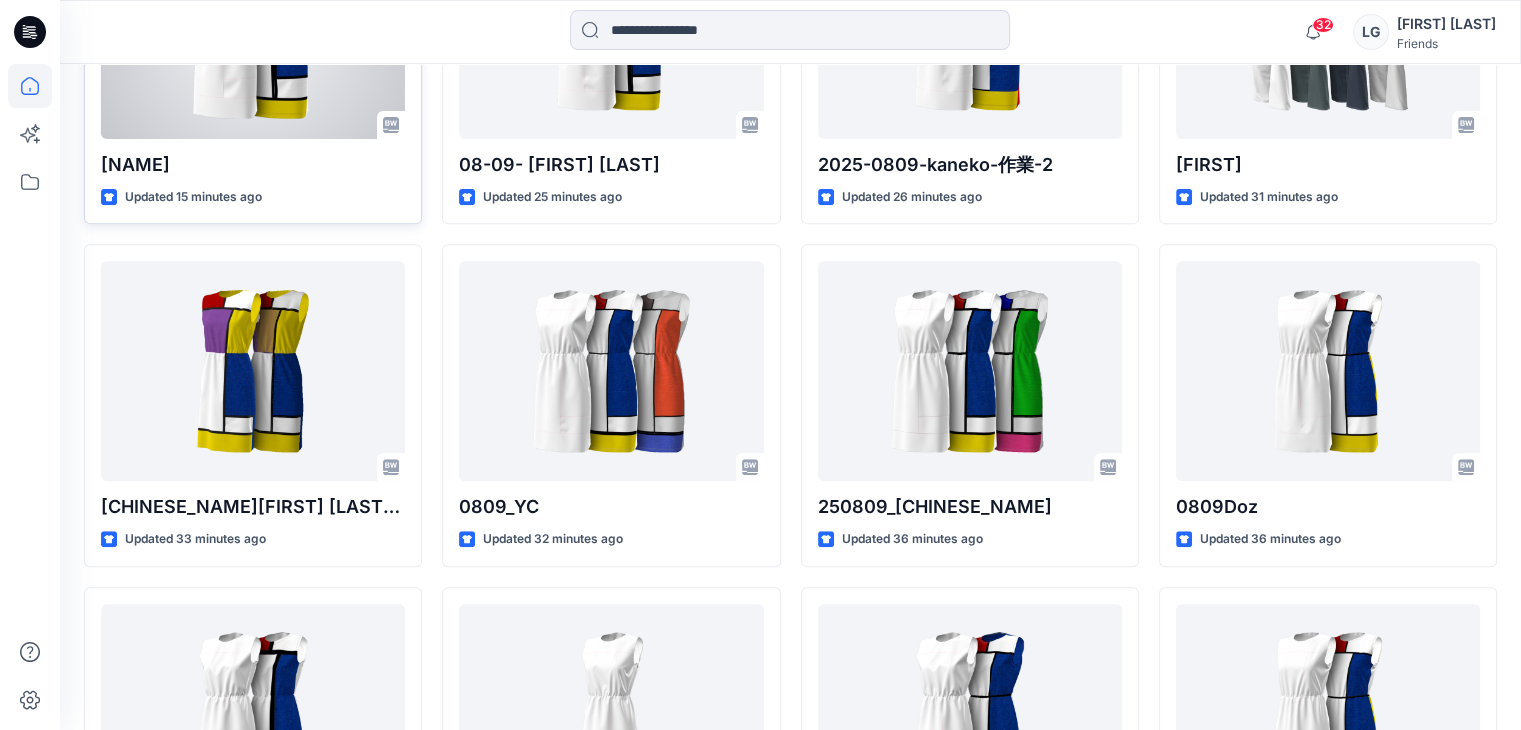 scroll, scrollTop: 561, scrollLeft: 0, axis: vertical 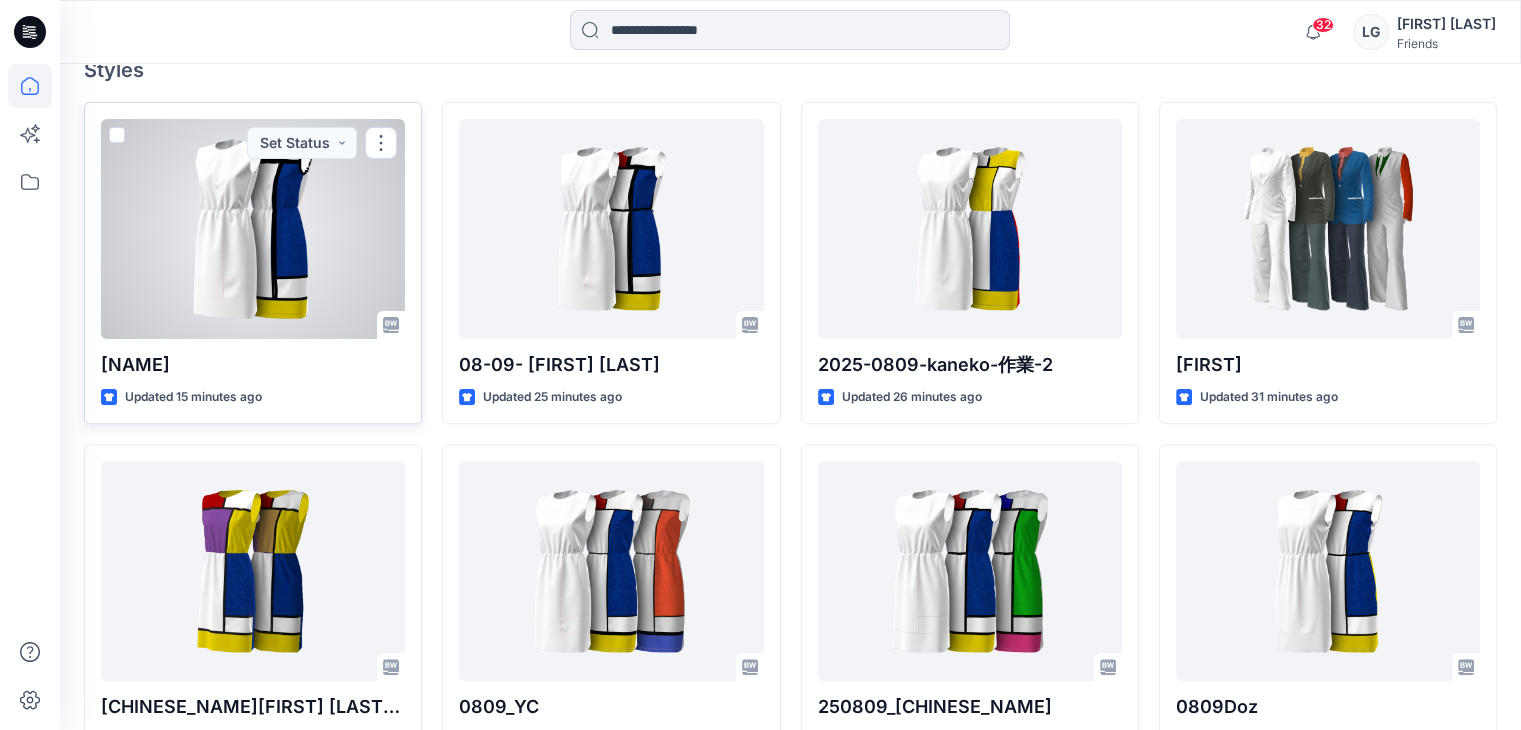 click at bounding box center (253, 229) 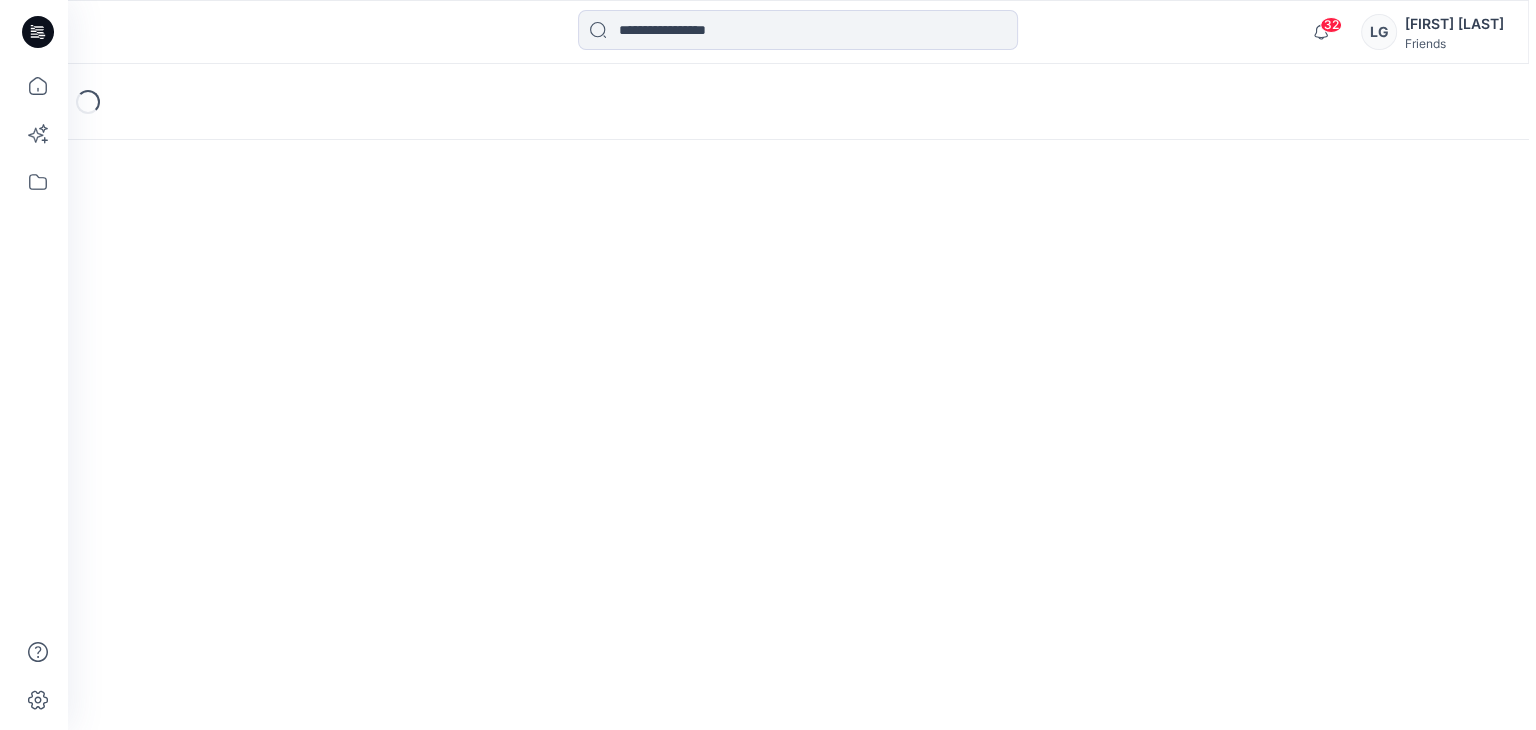 scroll, scrollTop: 0, scrollLeft: 0, axis: both 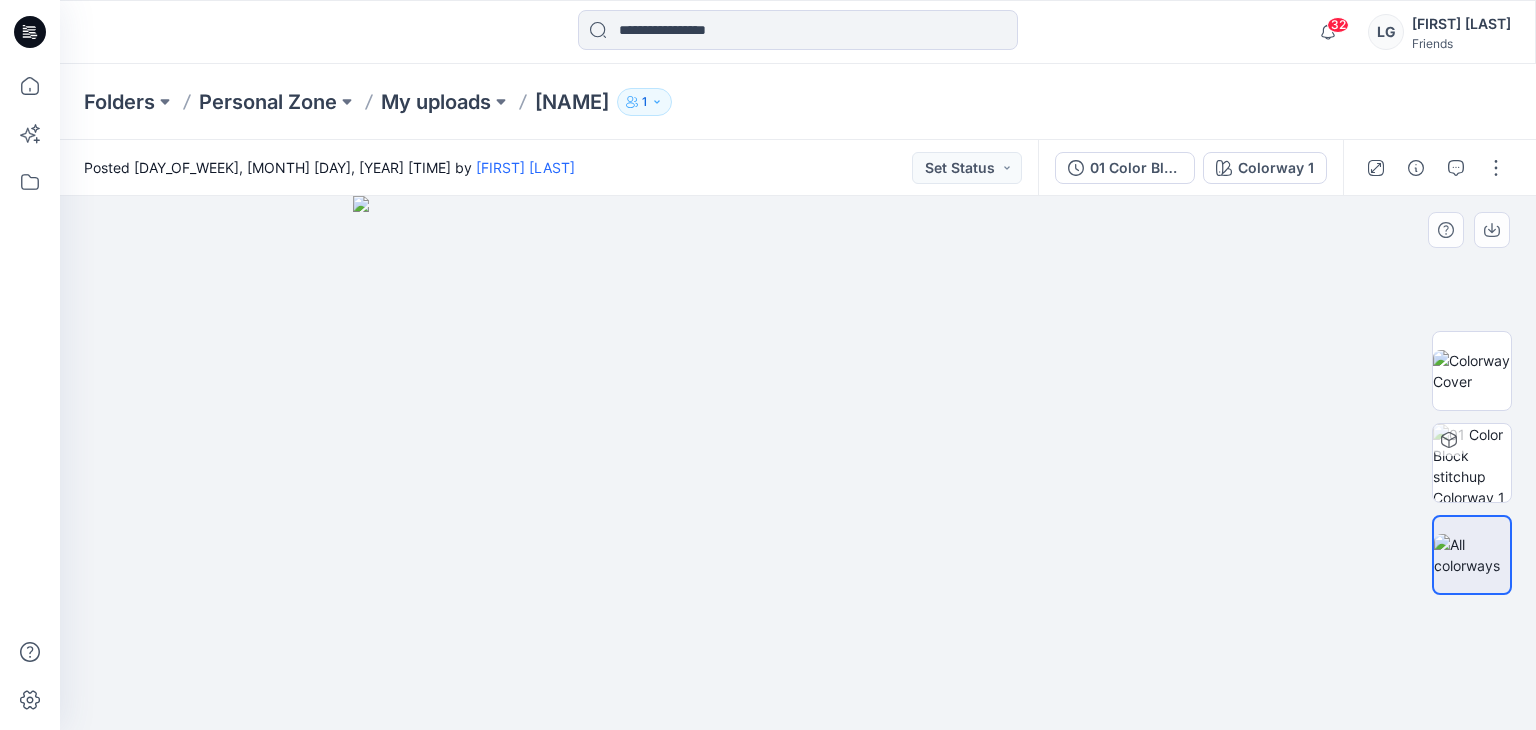 click at bounding box center [797, 463] 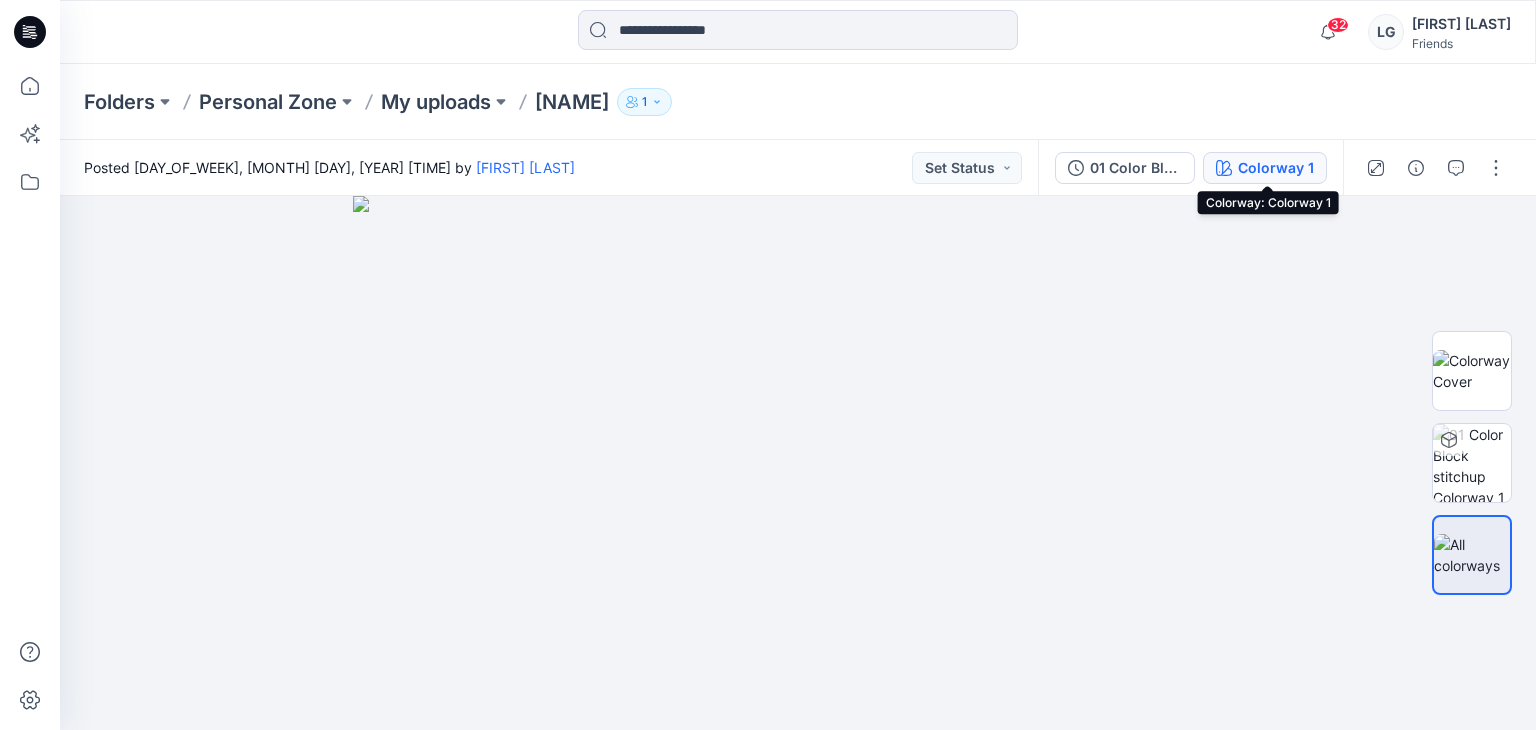 click on "Colorway 1" at bounding box center (1276, 168) 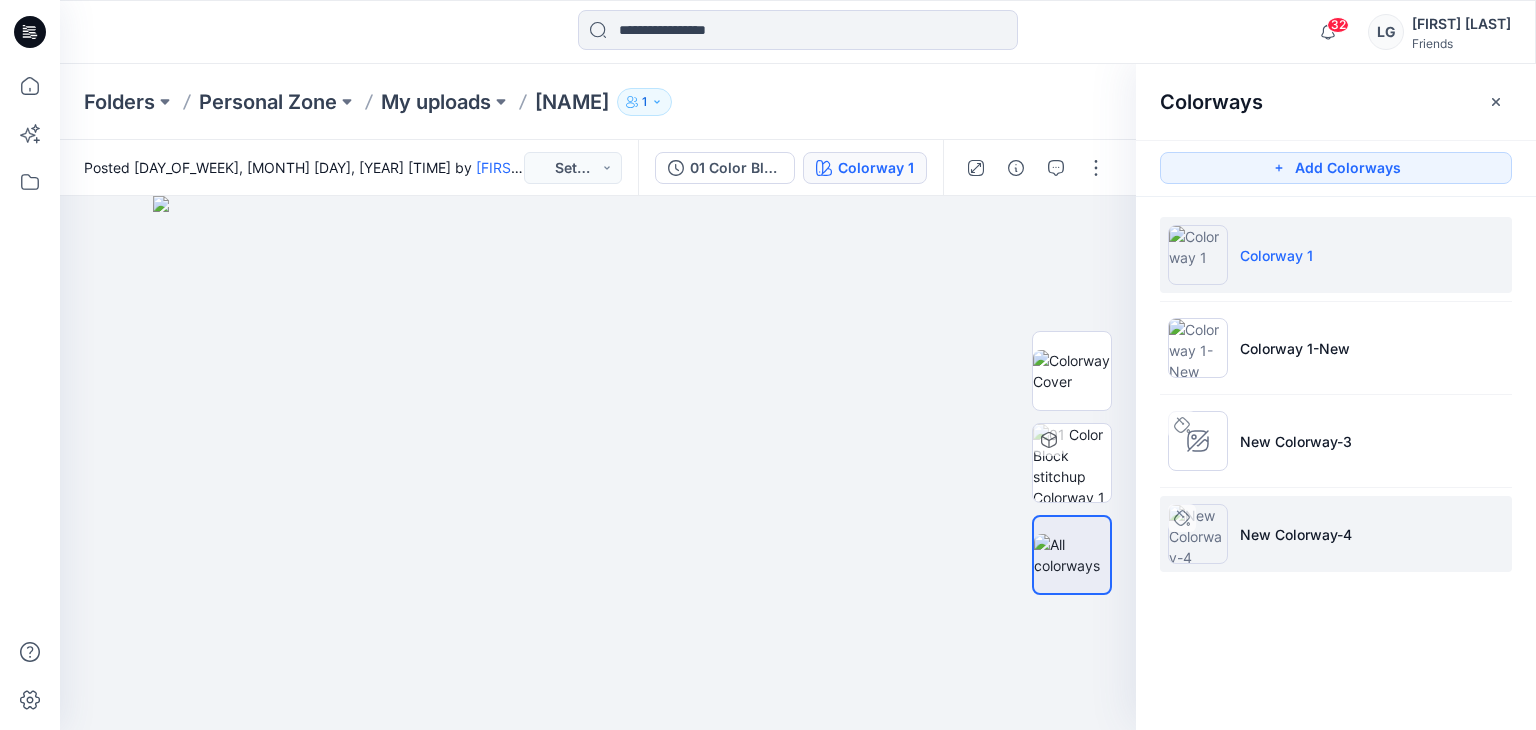 click on "New Colorway-4" at bounding box center [1296, 534] 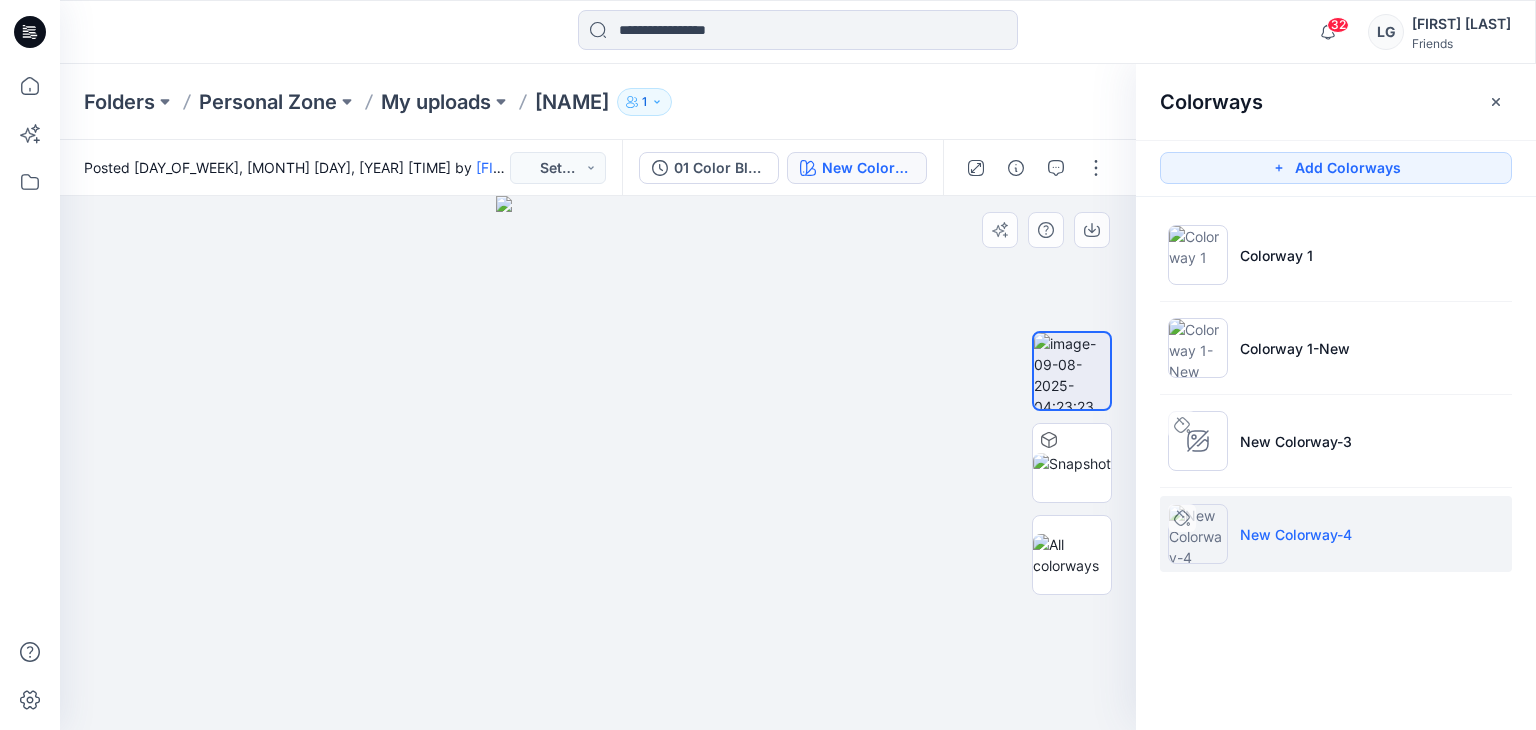 click at bounding box center (598, 463) 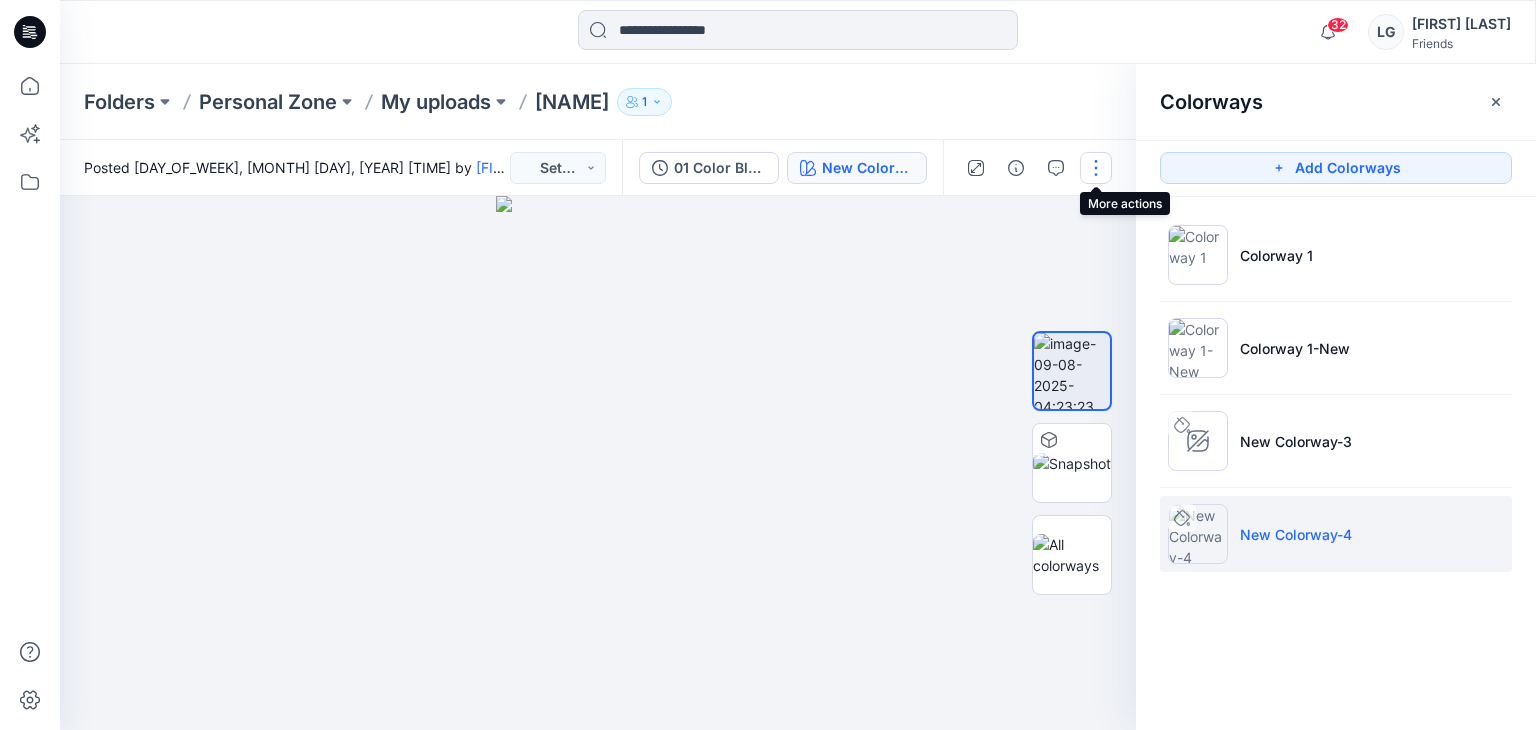 click at bounding box center (1096, 168) 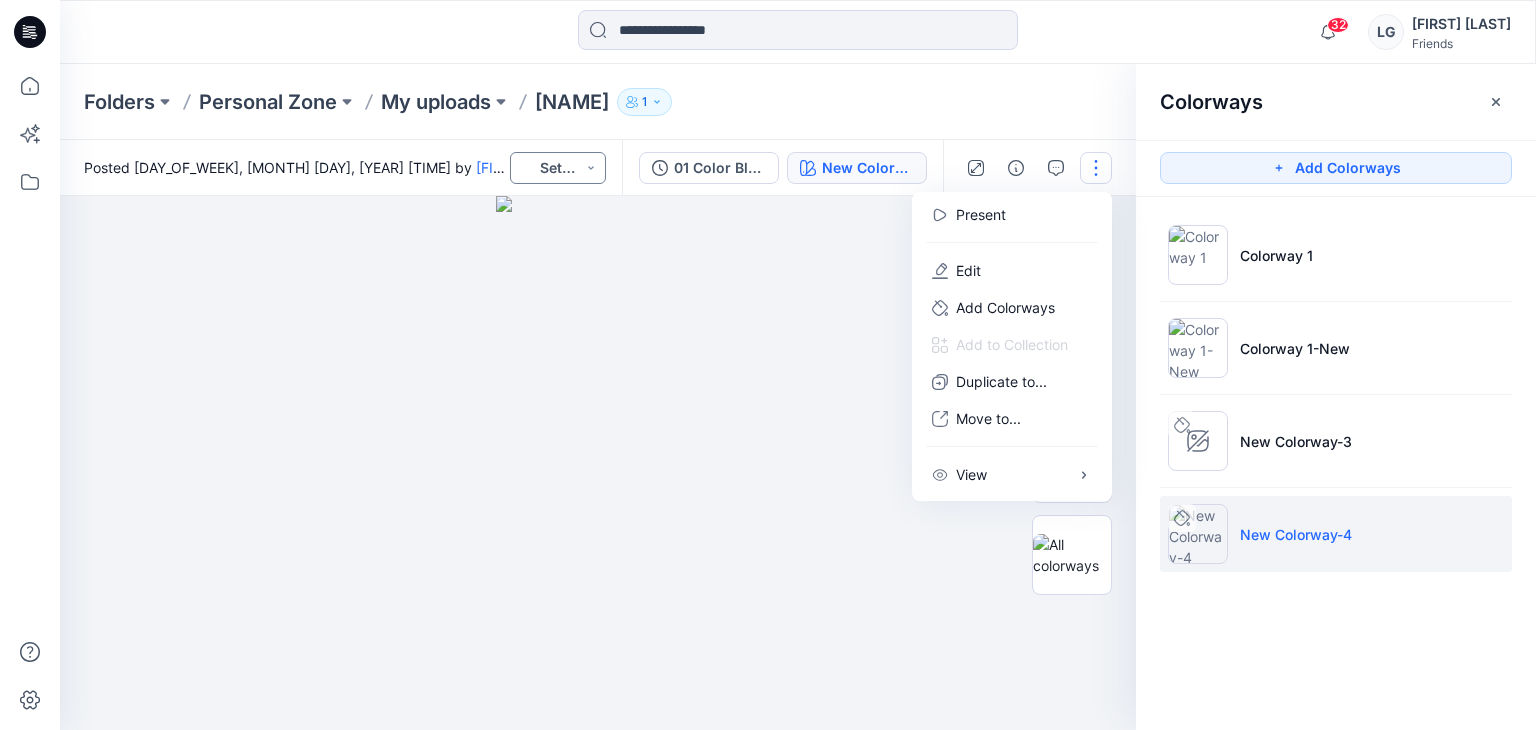 click on "Set Status" at bounding box center (558, 168) 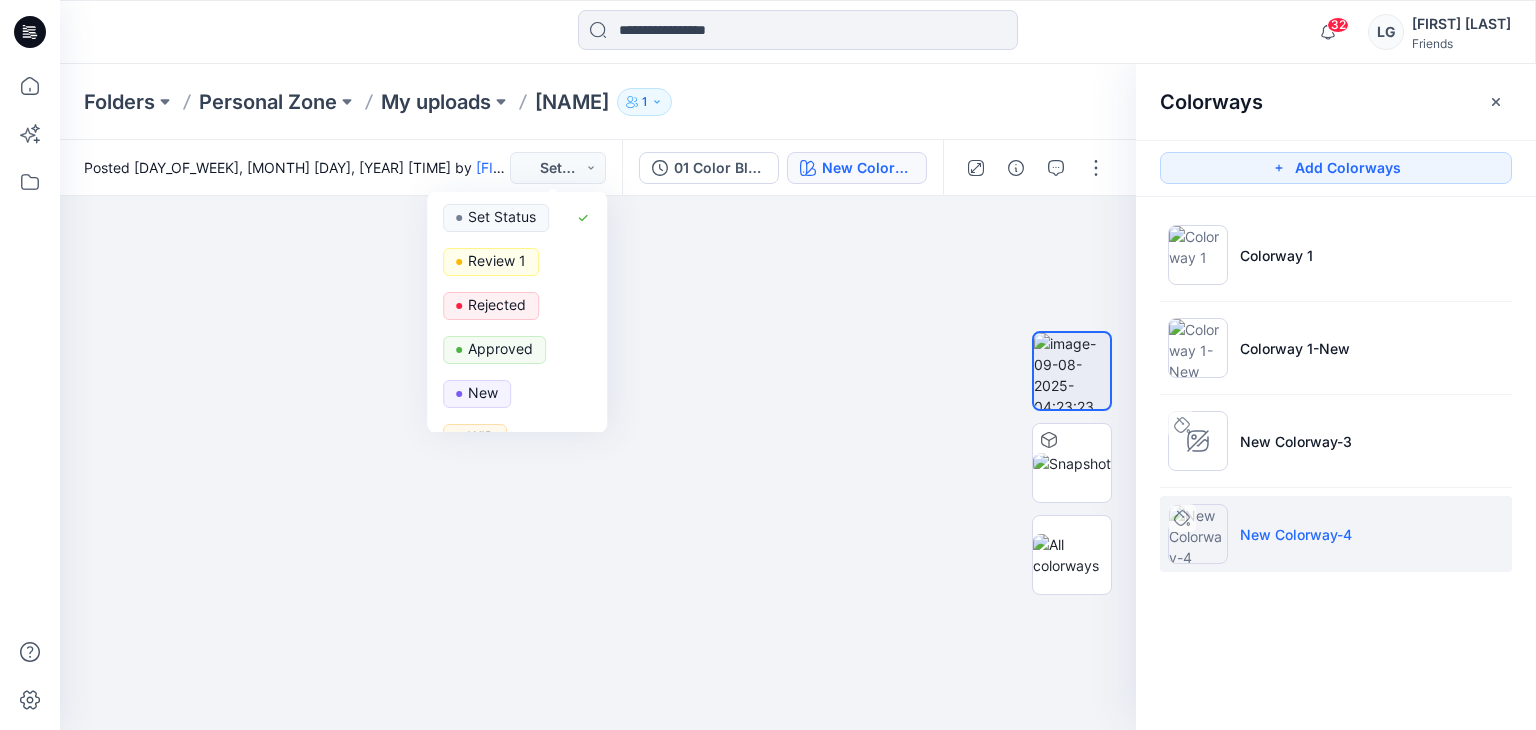 scroll, scrollTop: 200, scrollLeft: 0, axis: vertical 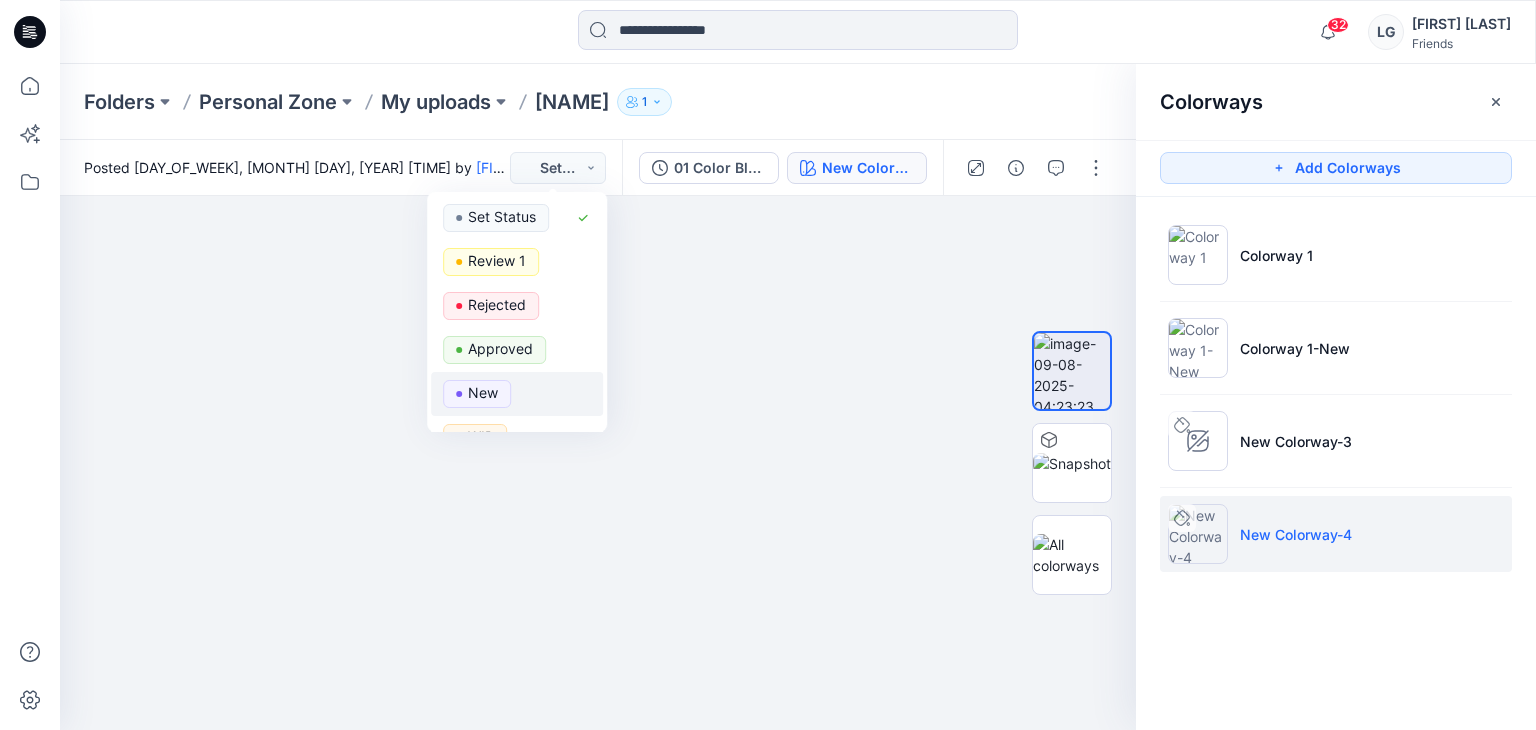 click on "New" at bounding box center (483, 393) 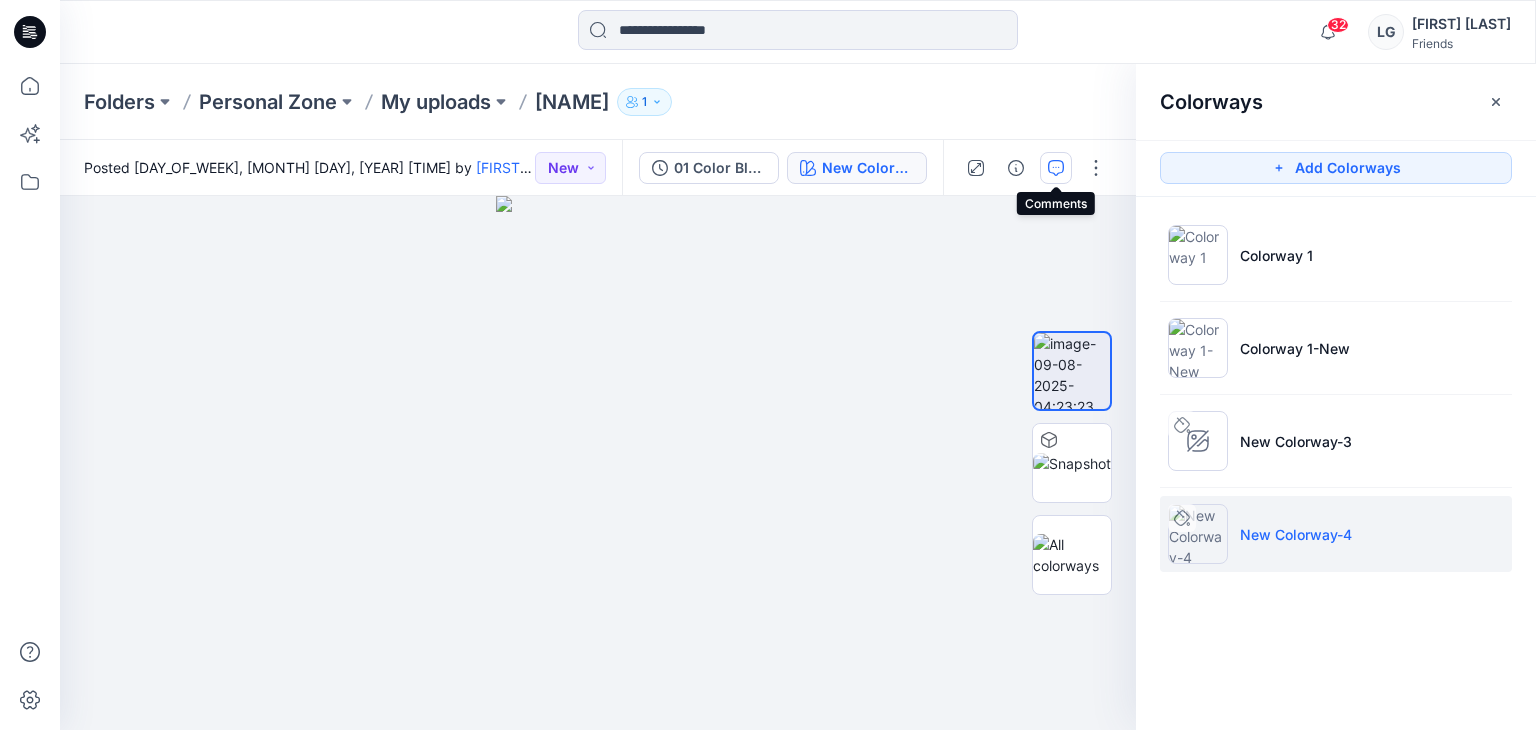 click 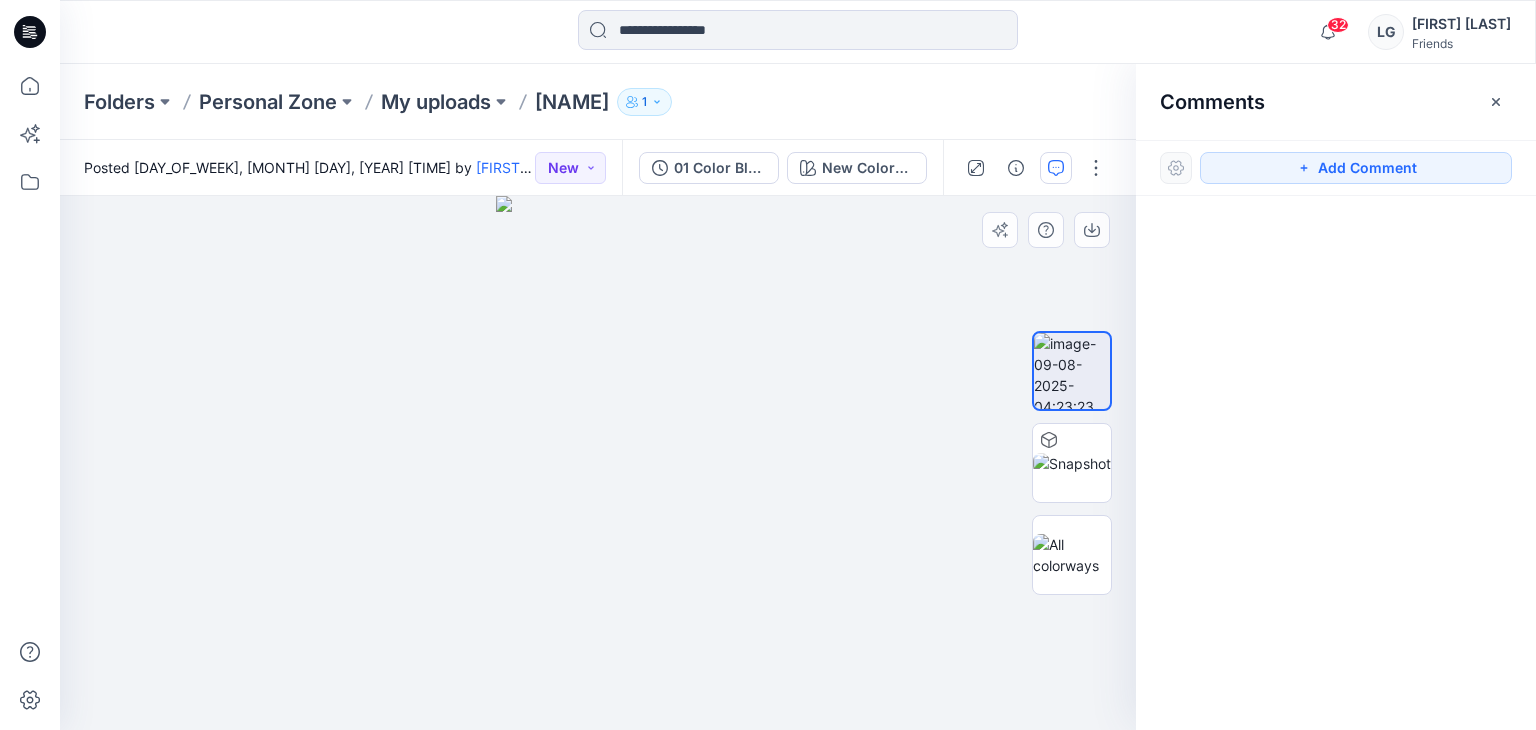 click at bounding box center [598, 463] 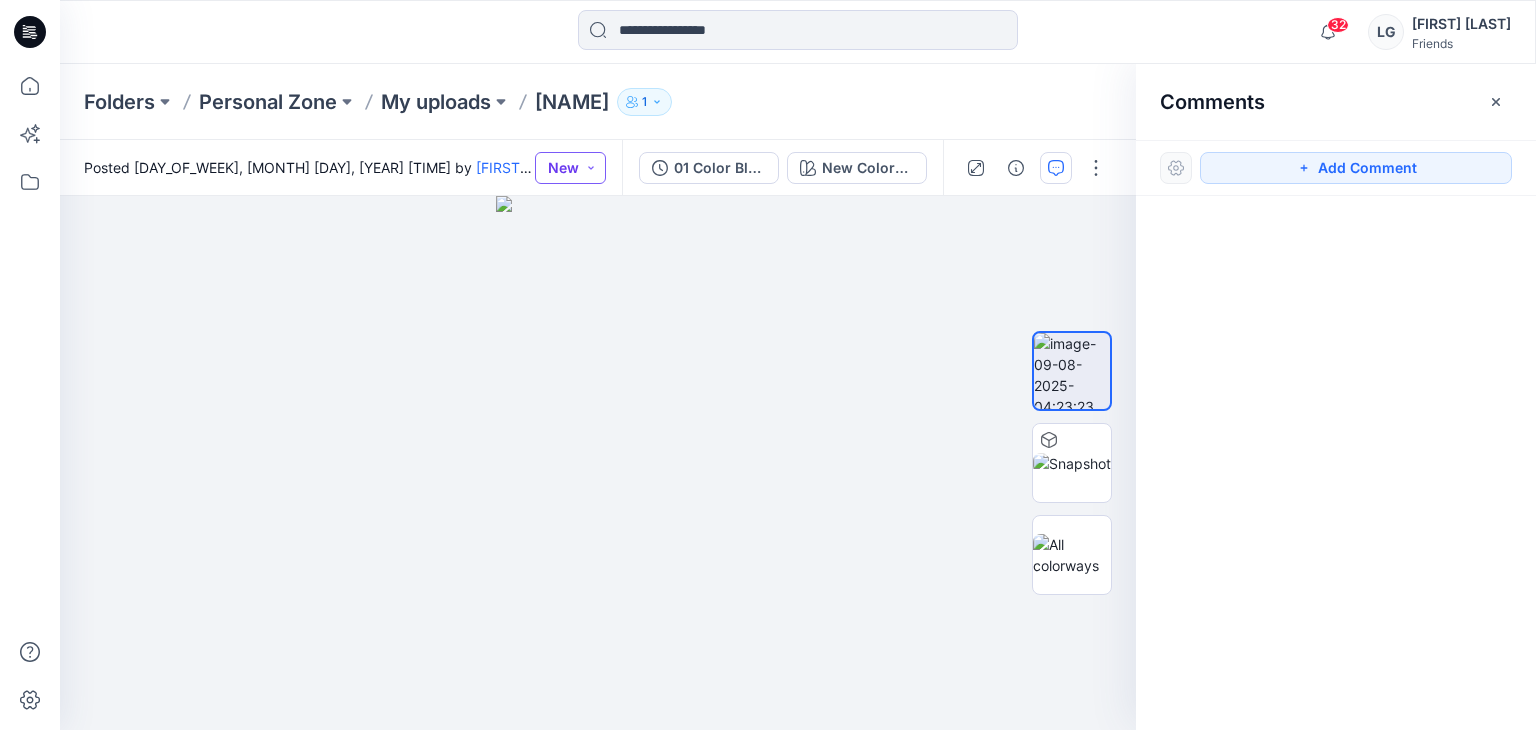 click on "New" at bounding box center [570, 168] 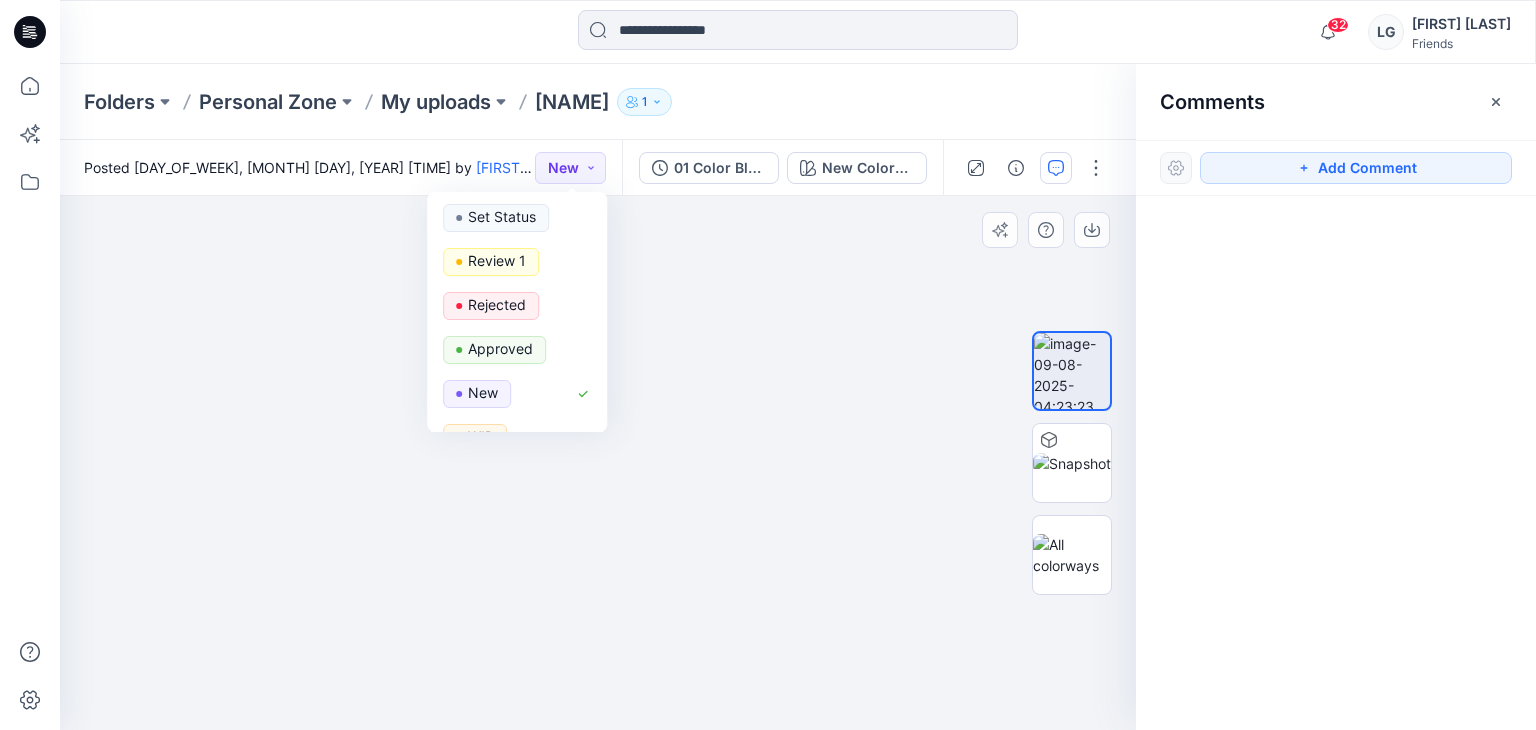 click at bounding box center (598, 463) 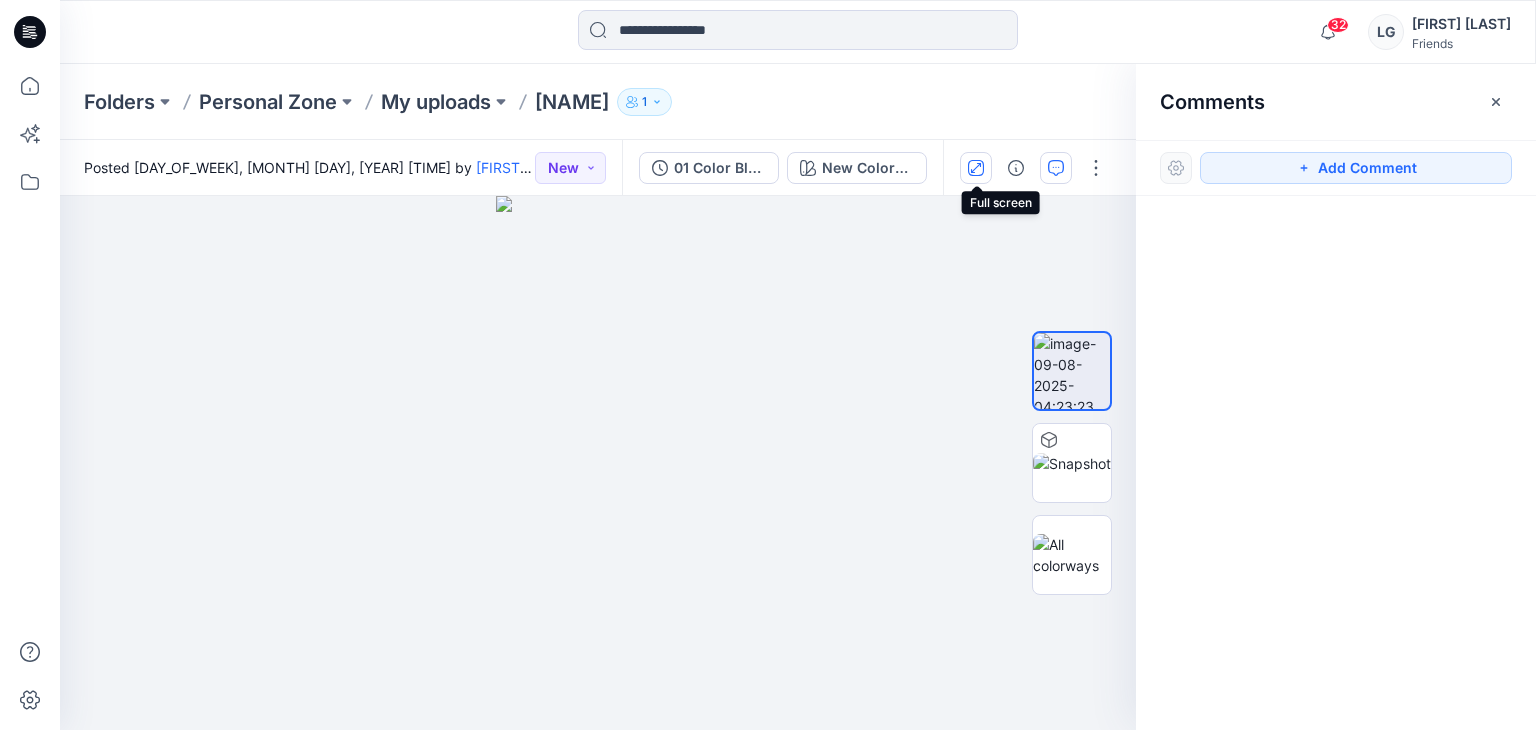 click 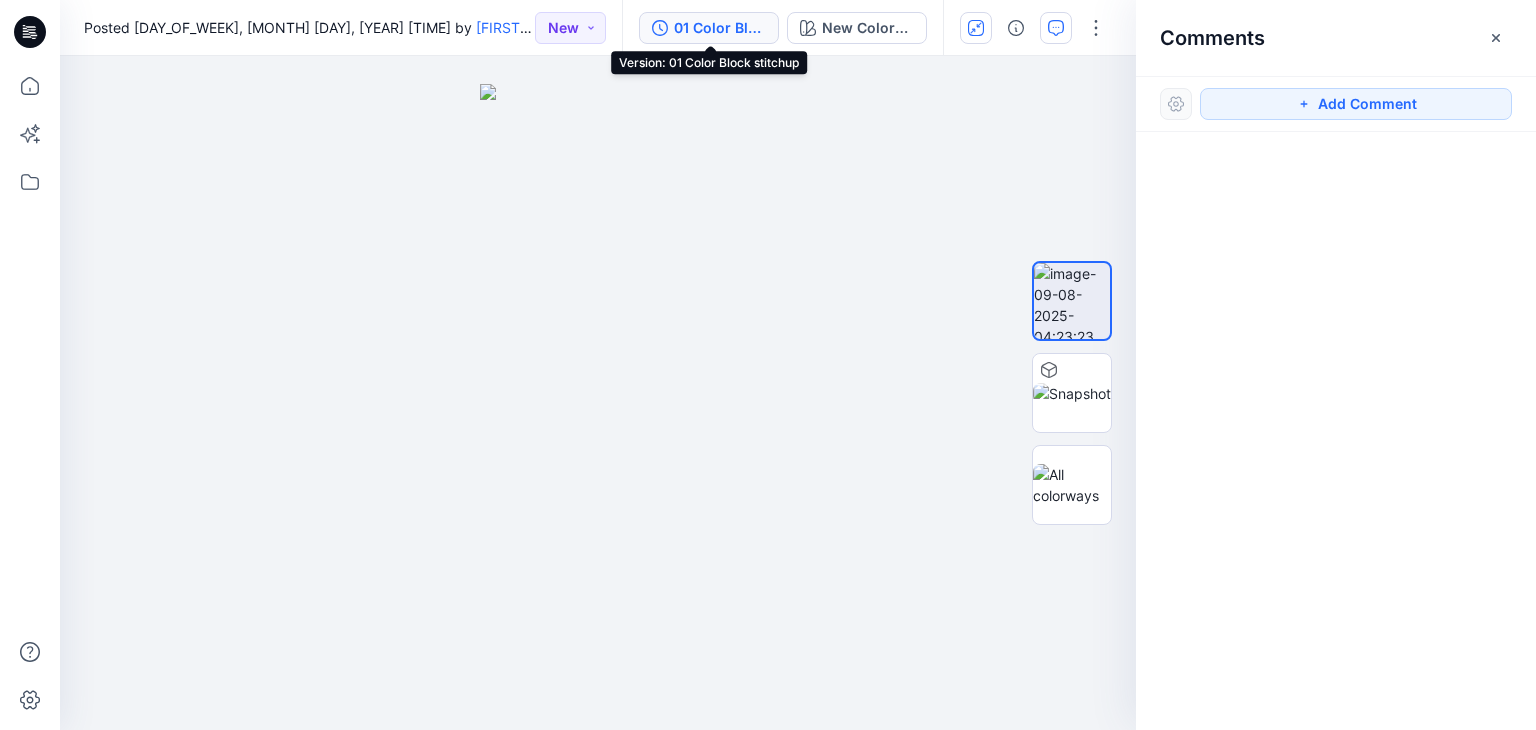 click on "01 Color Block stitchup" at bounding box center (720, 28) 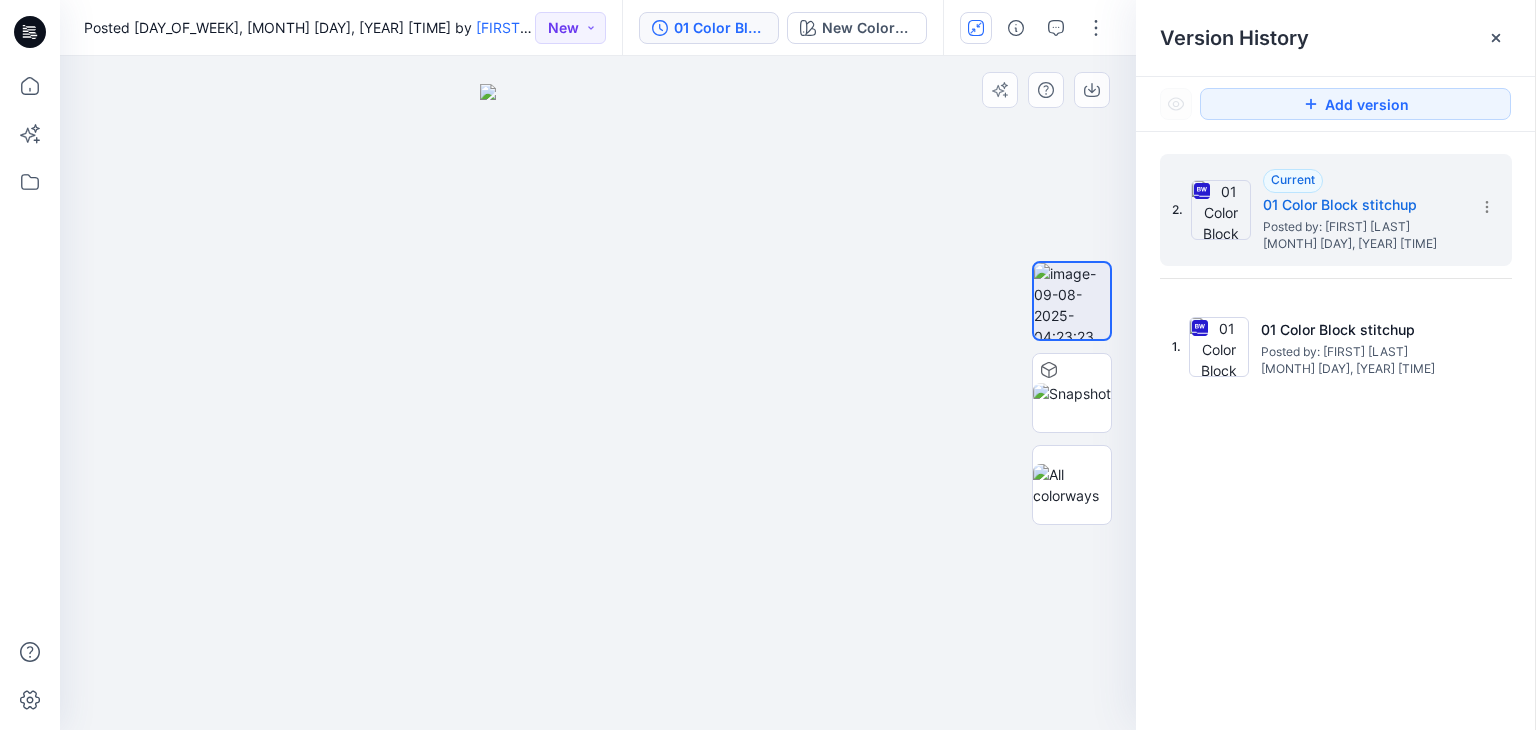 click at bounding box center [598, 393] 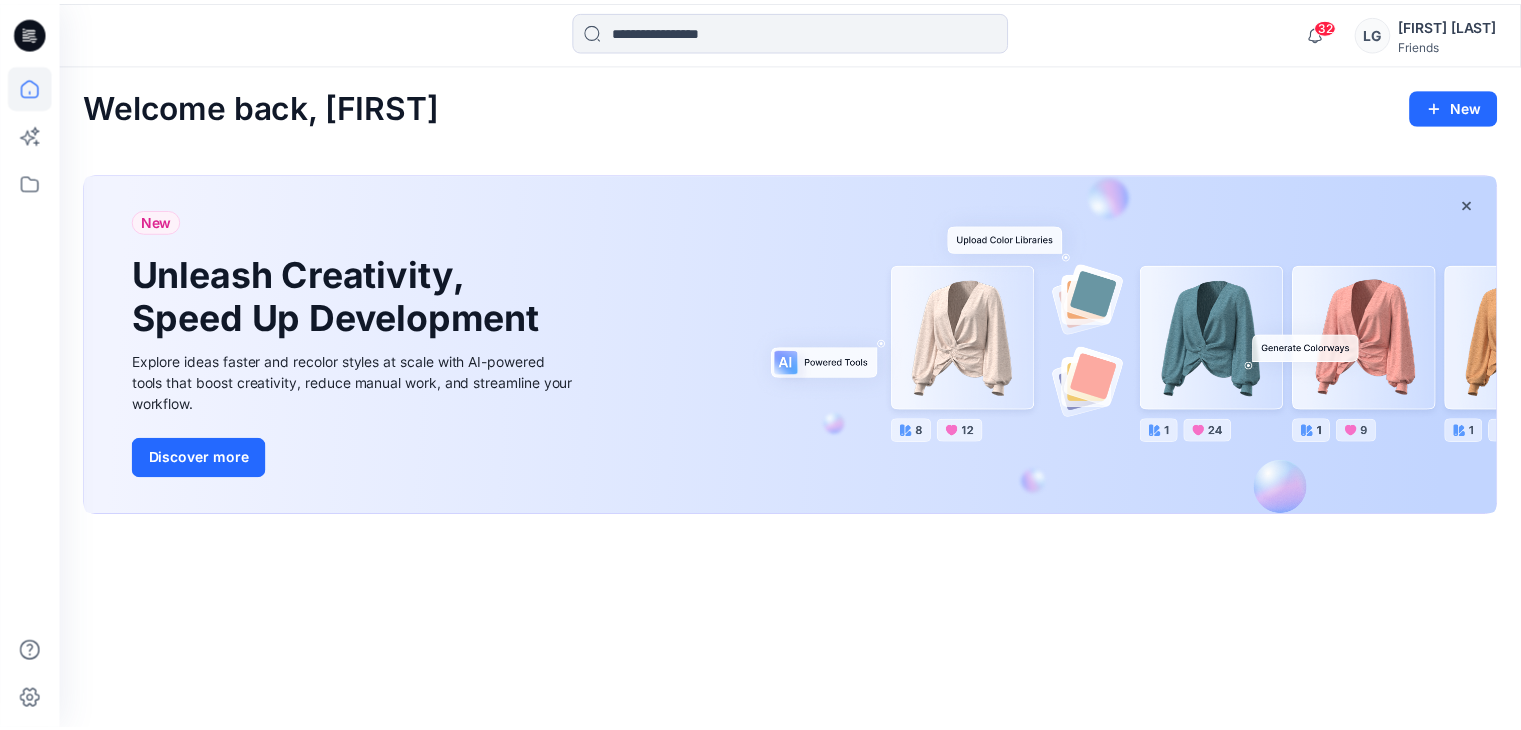 scroll, scrollTop: 332, scrollLeft: 0, axis: vertical 